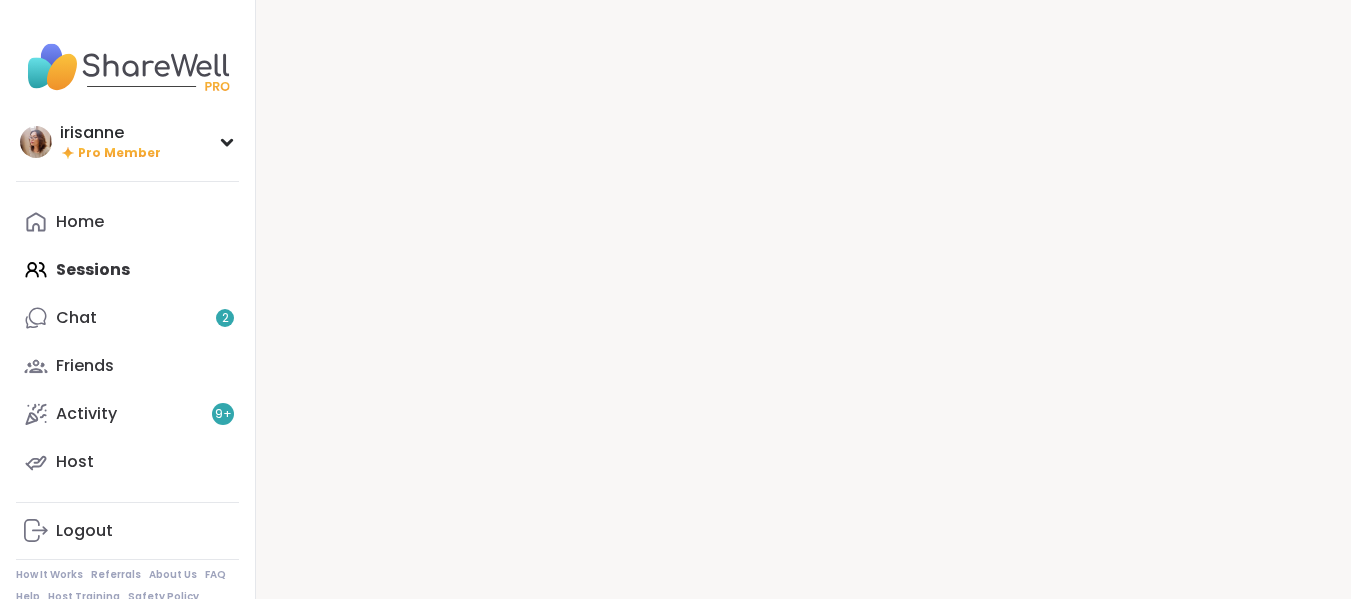 scroll, scrollTop: 0, scrollLeft: 0, axis: both 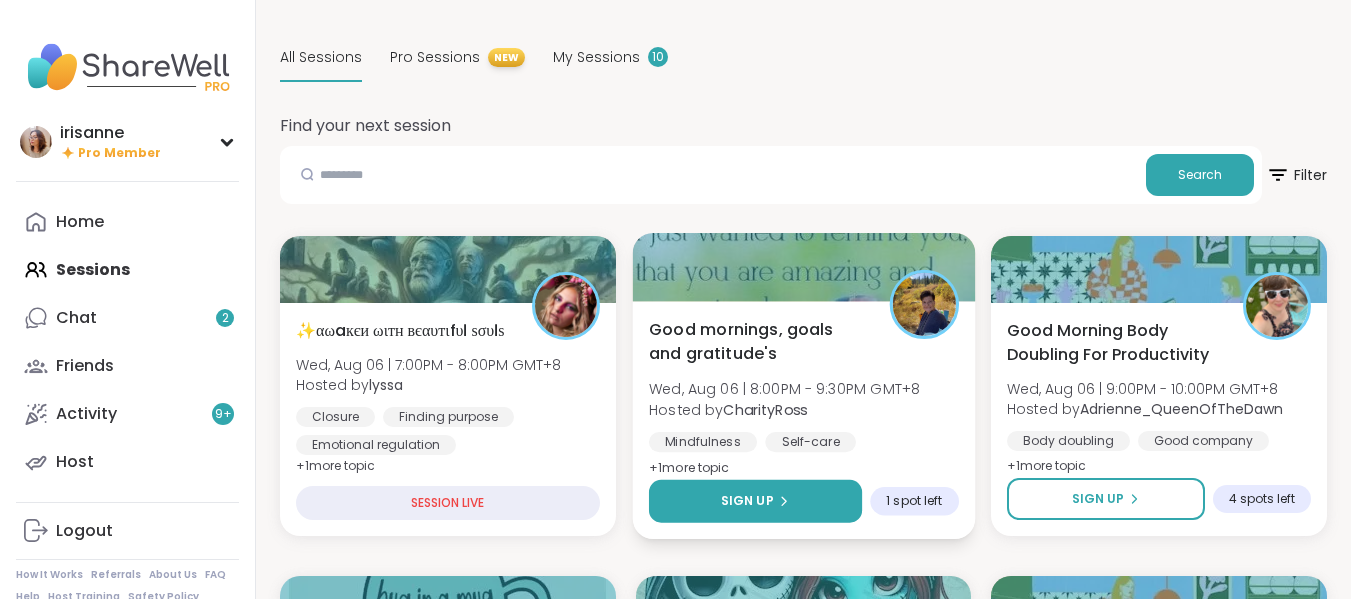 click on "Sign Up" at bounding box center (755, 501) 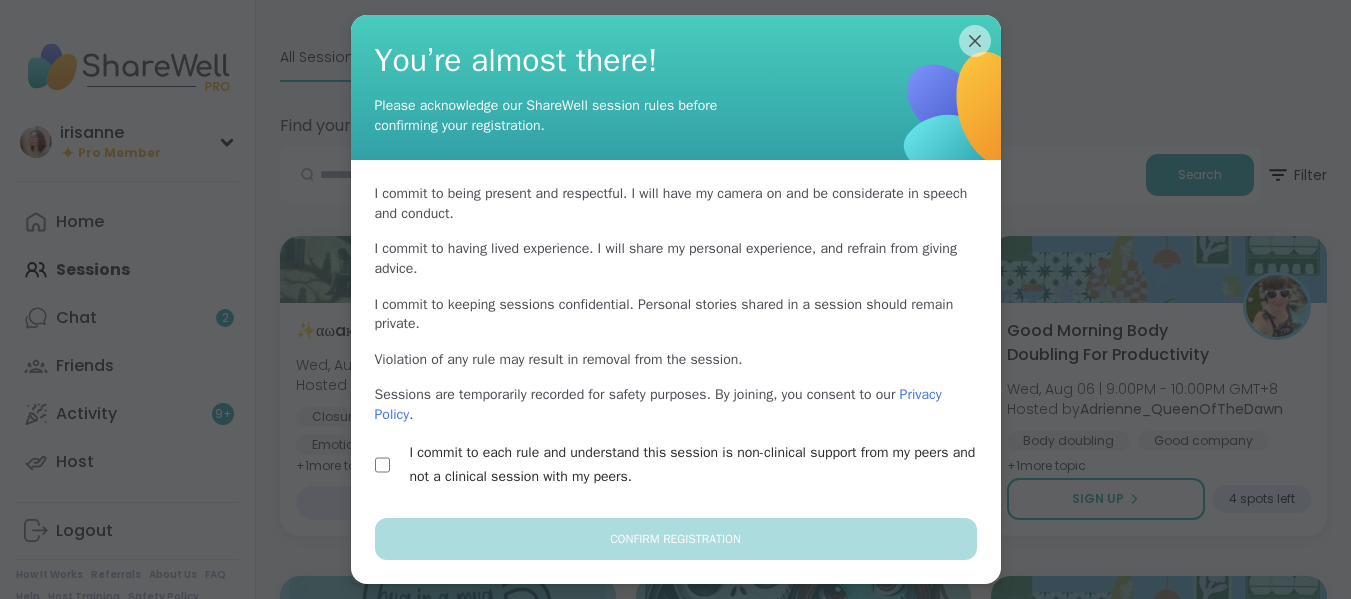 scroll, scrollTop: 75, scrollLeft: 0, axis: vertical 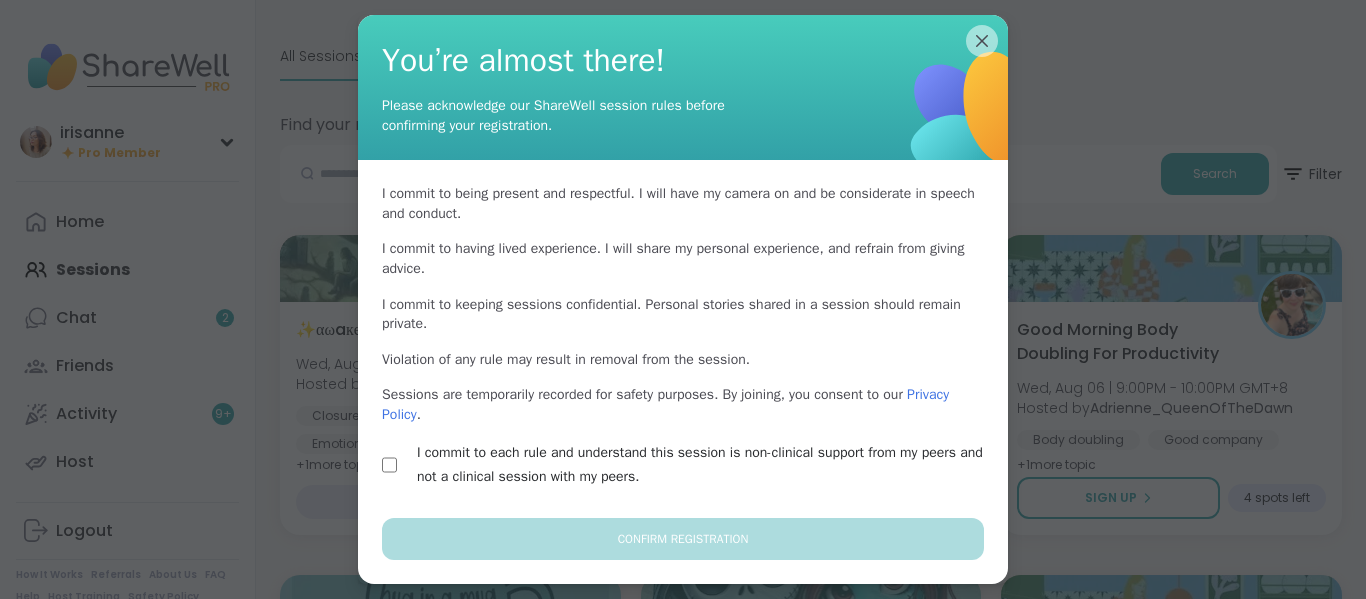 click on "I commit to each rule and understand this session is non-clinical support from my peers and not a clinical session with my peers." at bounding box center (683, 465) 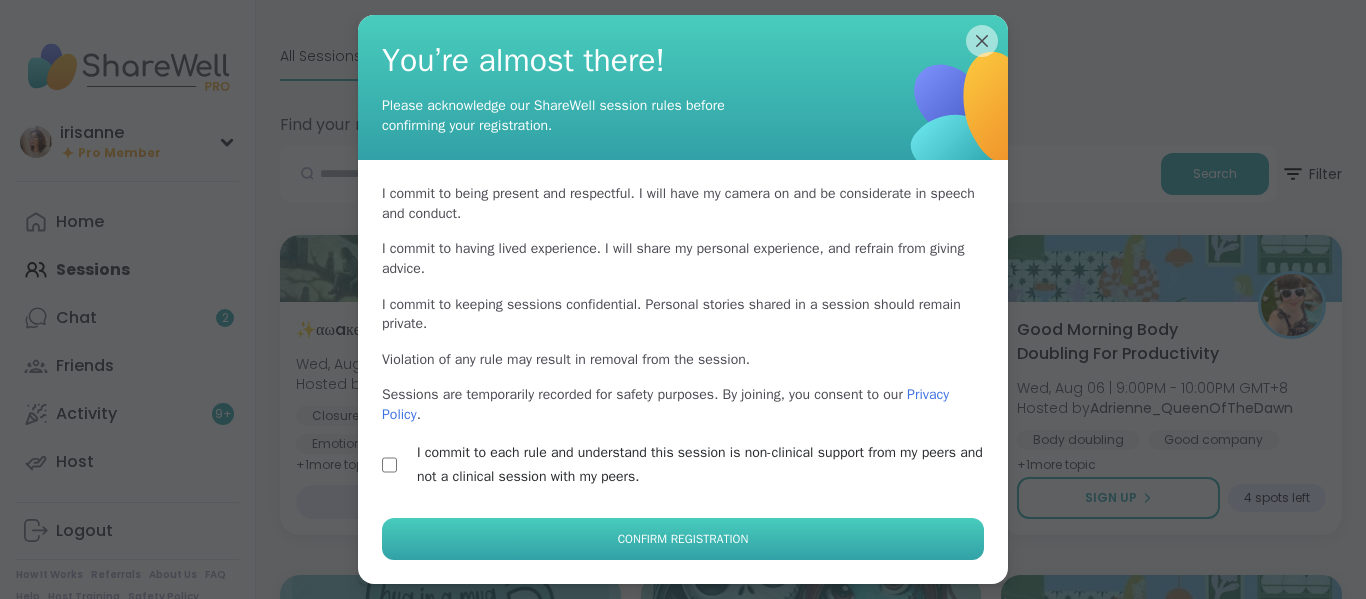 click on "Confirm Registration" at bounding box center (683, 539) 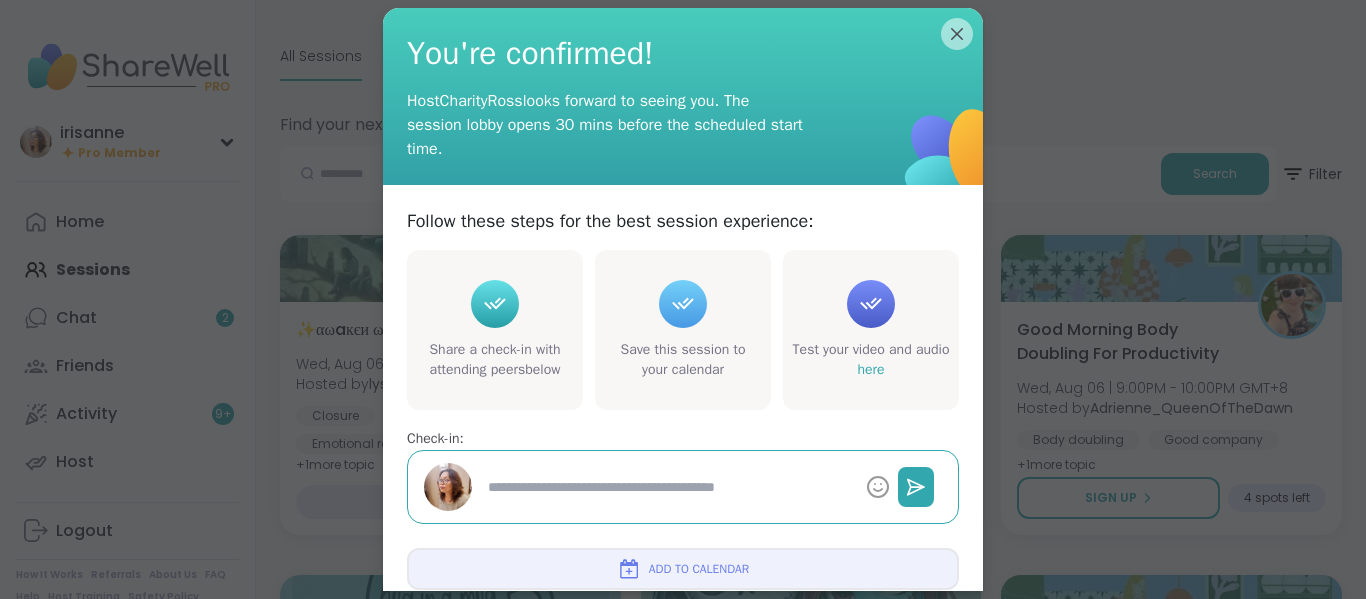 type on "*" 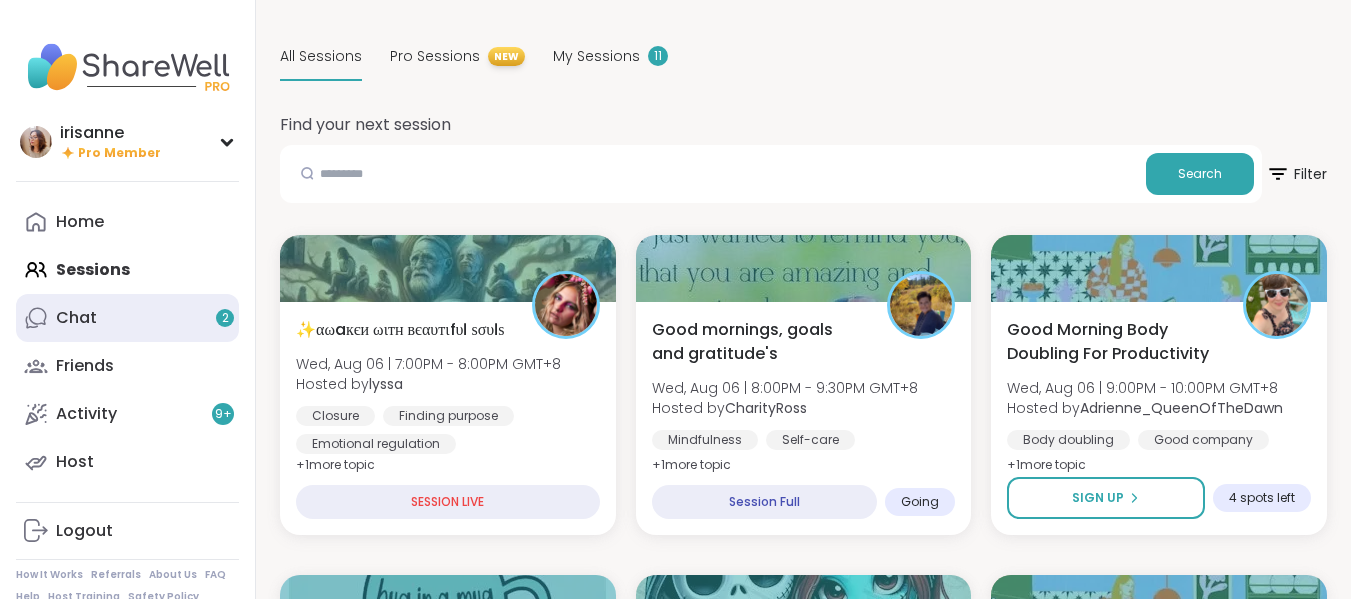 click on "Chat 2" at bounding box center (127, 318) 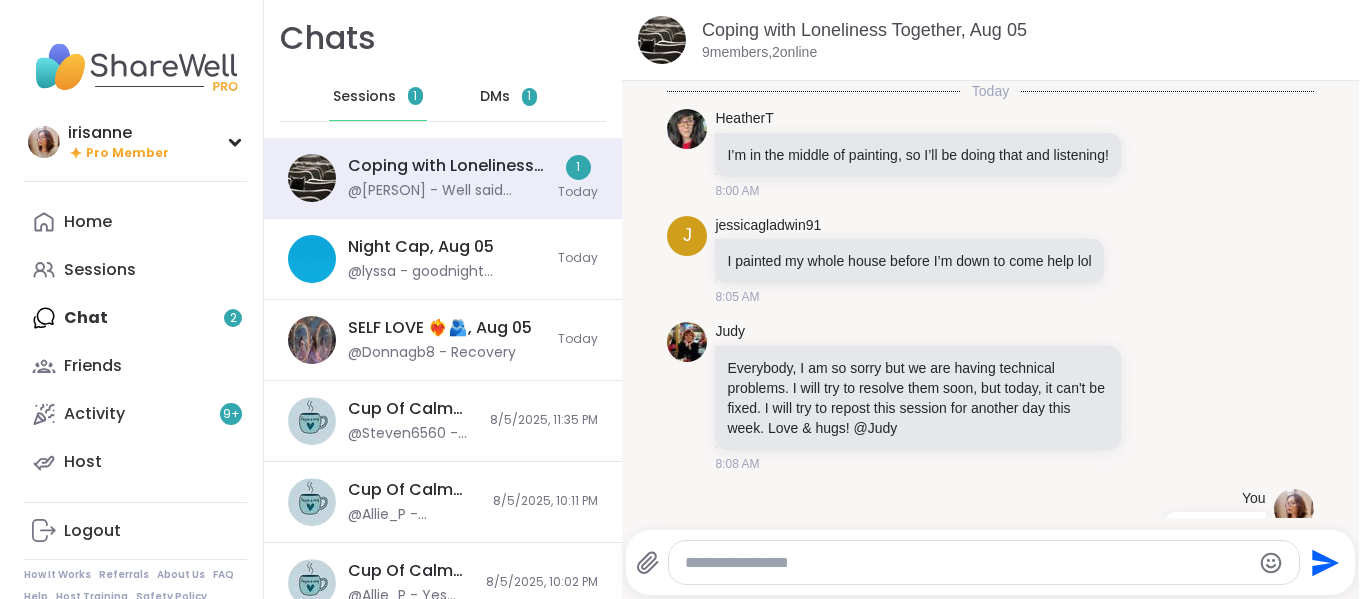 scroll, scrollTop: 0, scrollLeft: 0, axis: both 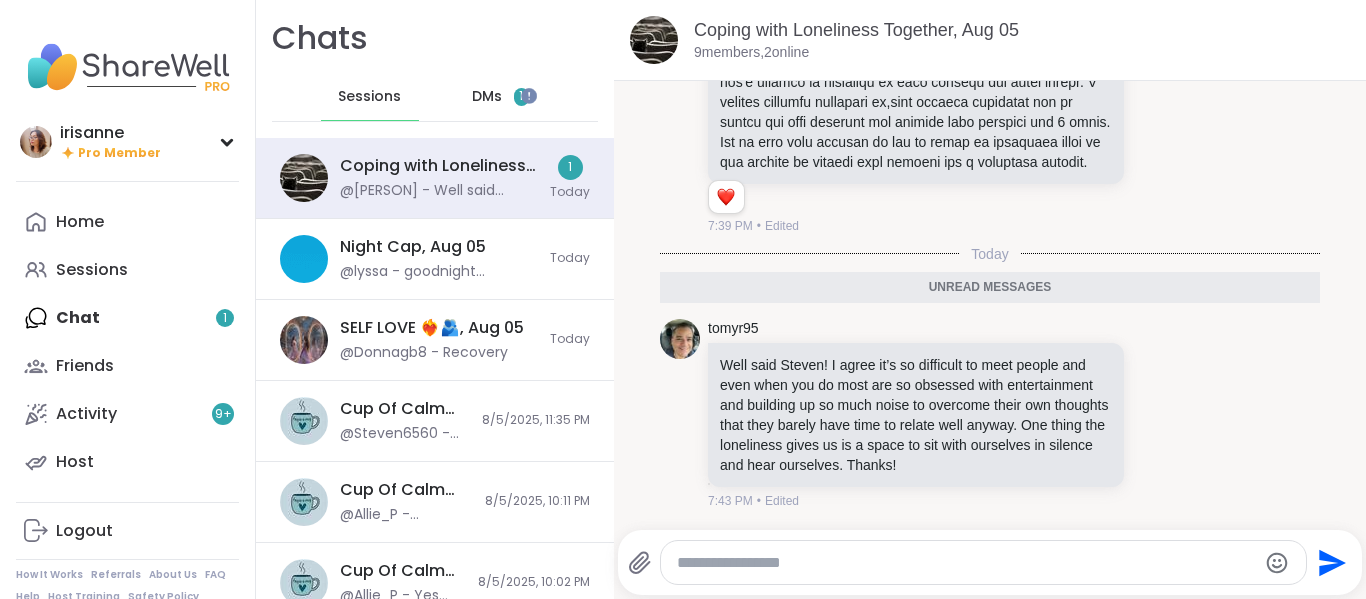 click on "DMs 1" at bounding box center [501, 97] 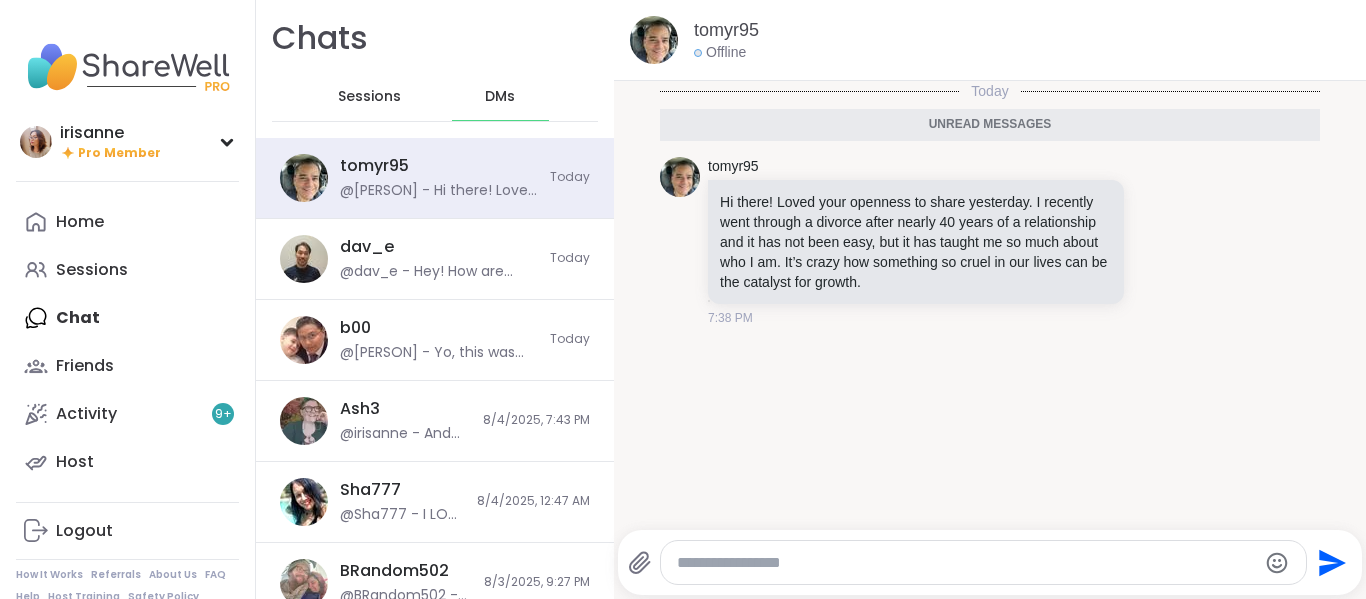 click at bounding box center (983, 562) 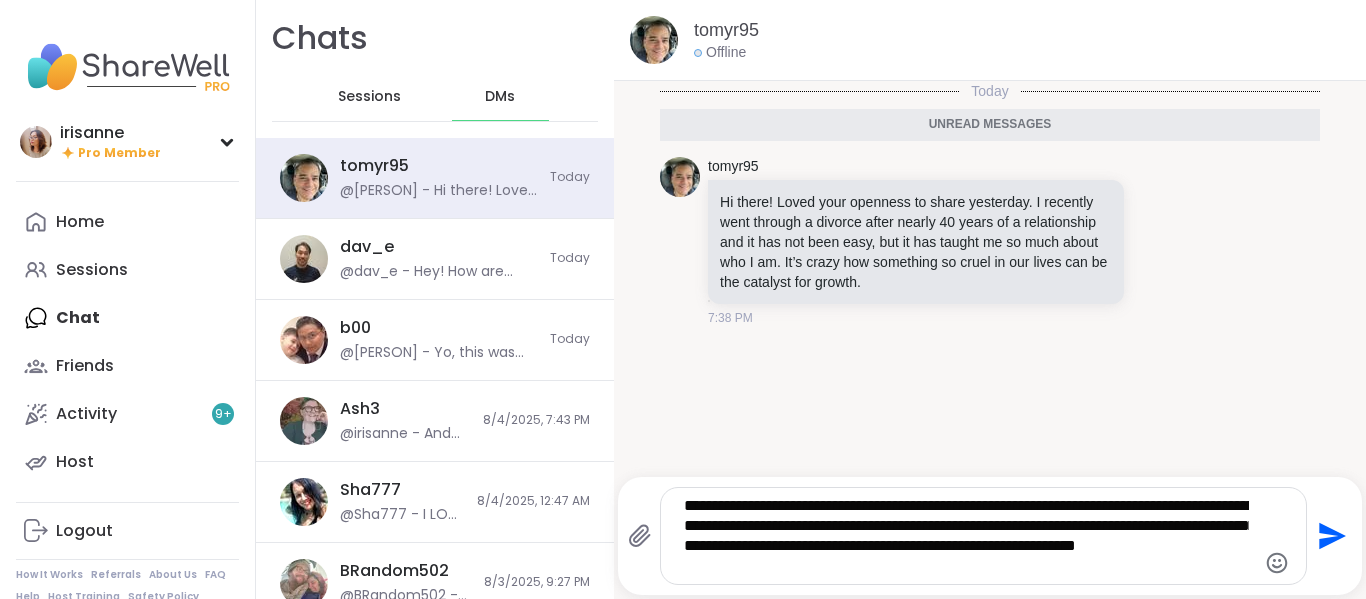 type on "**********" 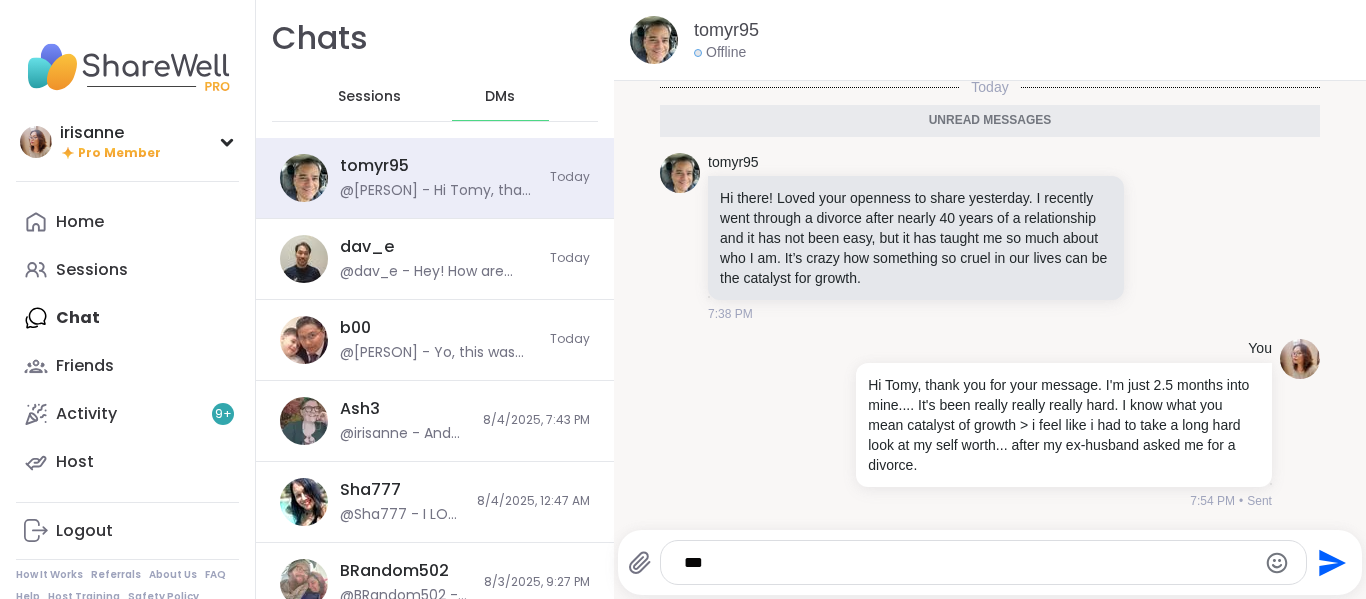scroll, scrollTop: 0, scrollLeft: 0, axis: both 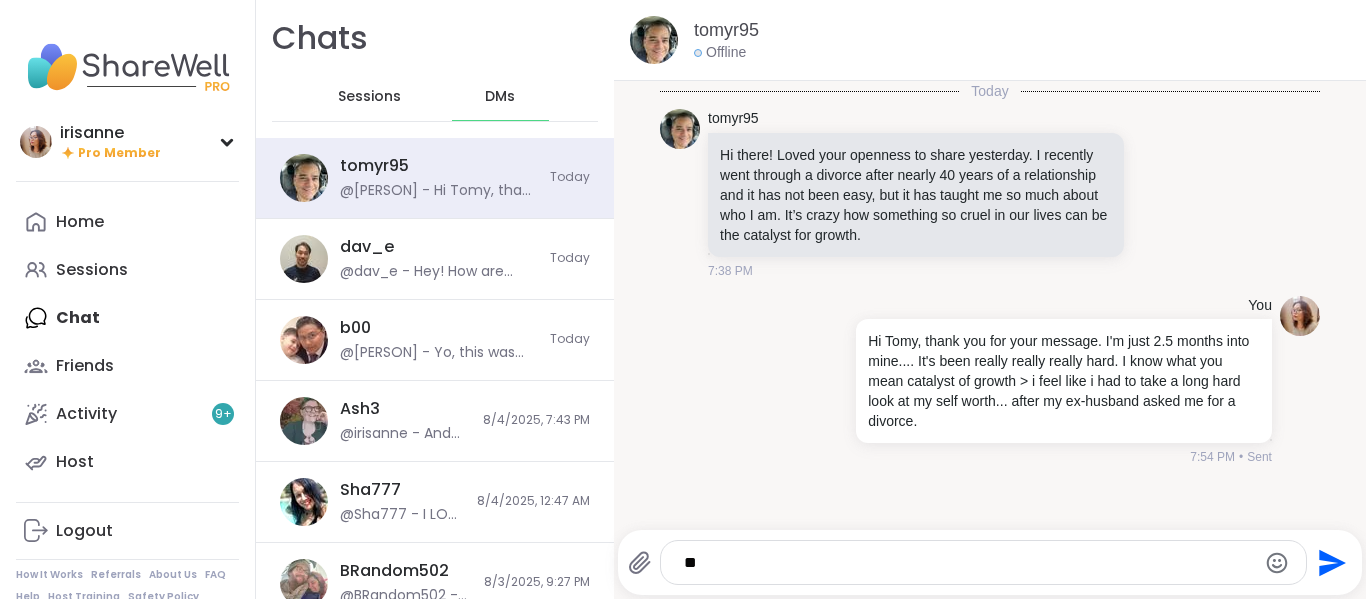 type on "*" 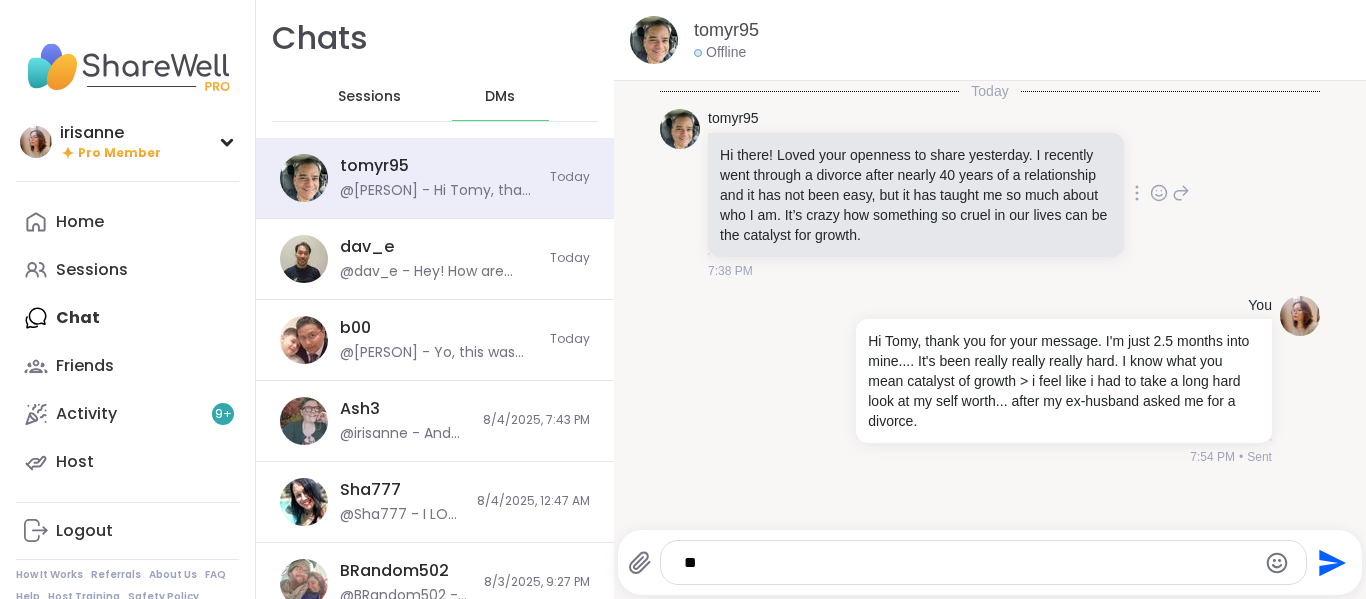 type on "*" 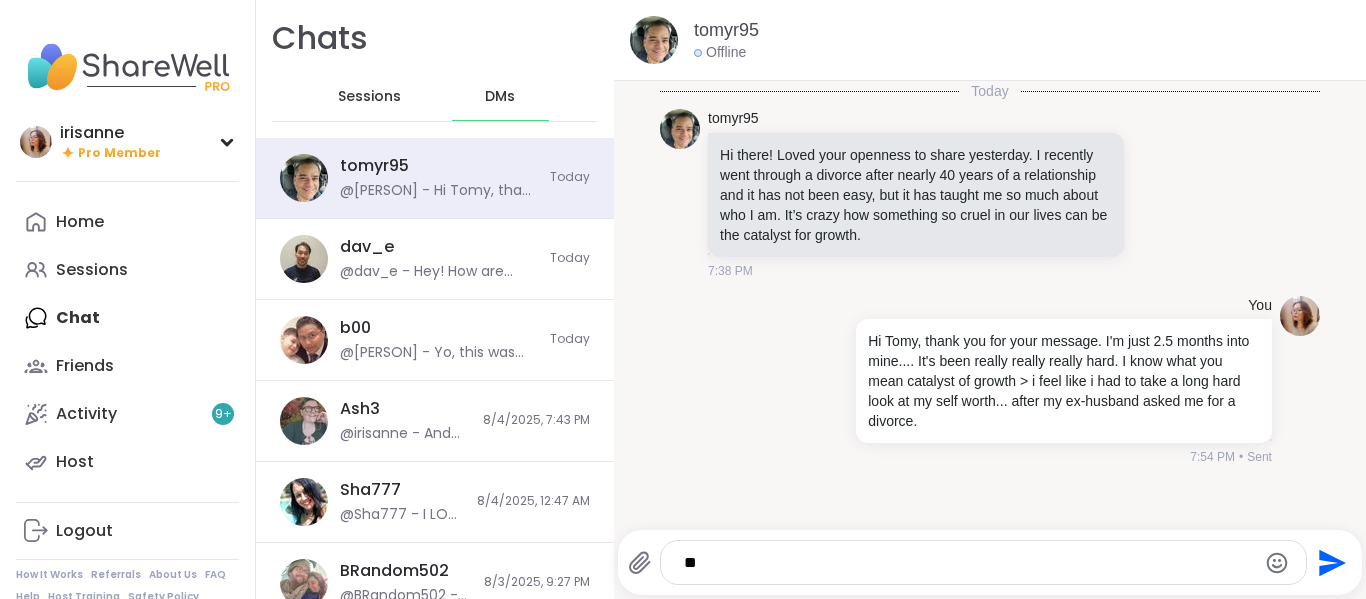 type on "*" 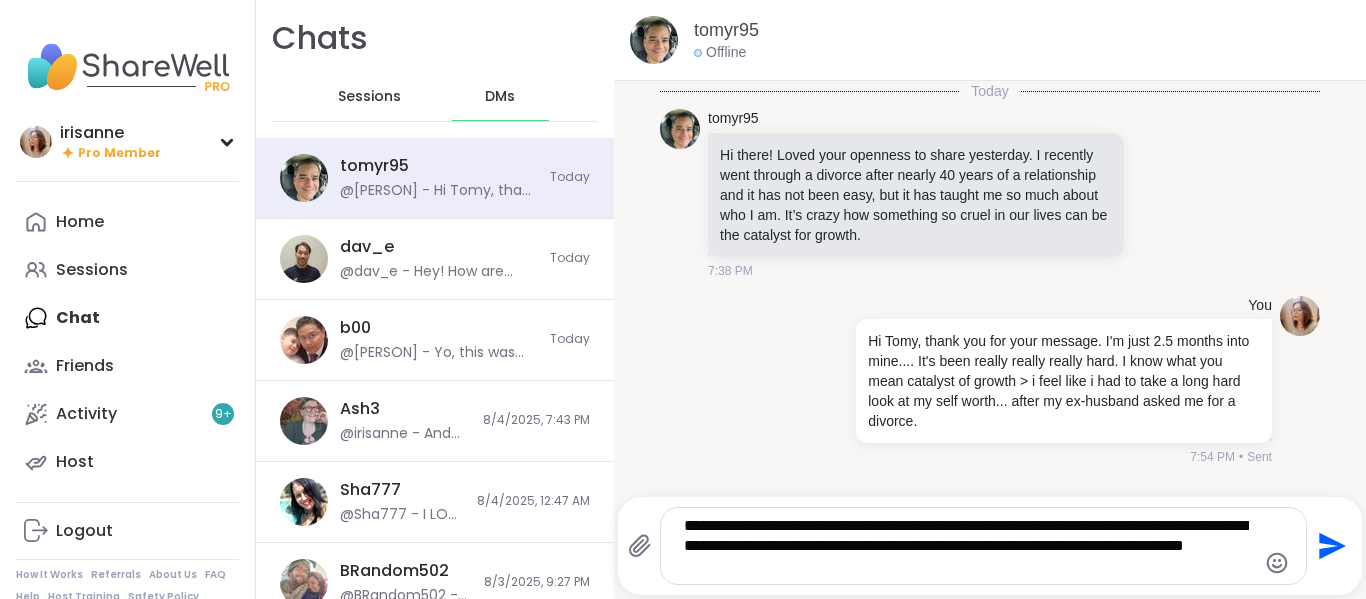 type on "**********" 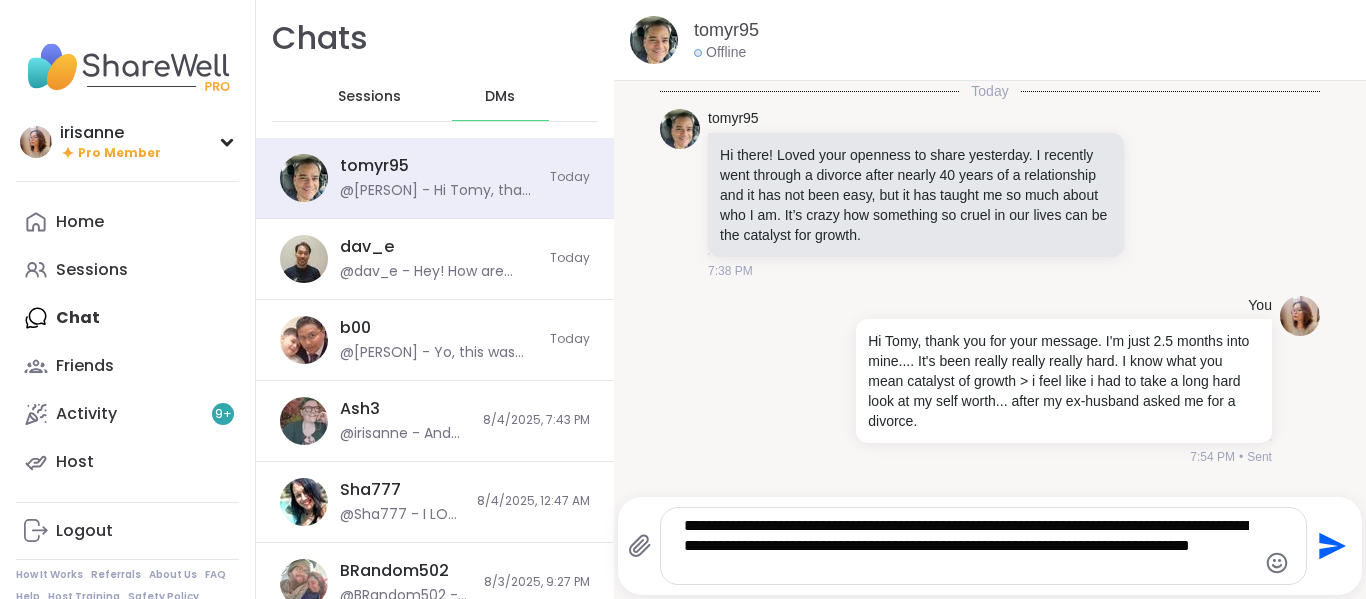 type 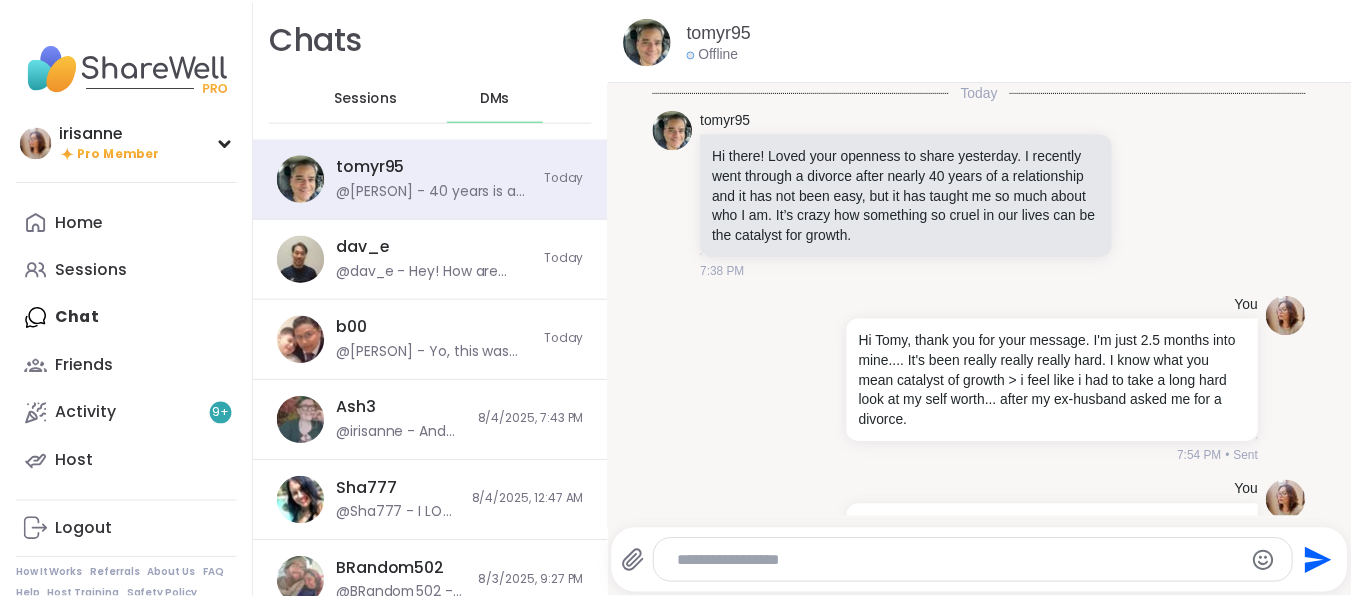 scroll, scrollTop: 123, scrollLeft: 0, axis: vertical 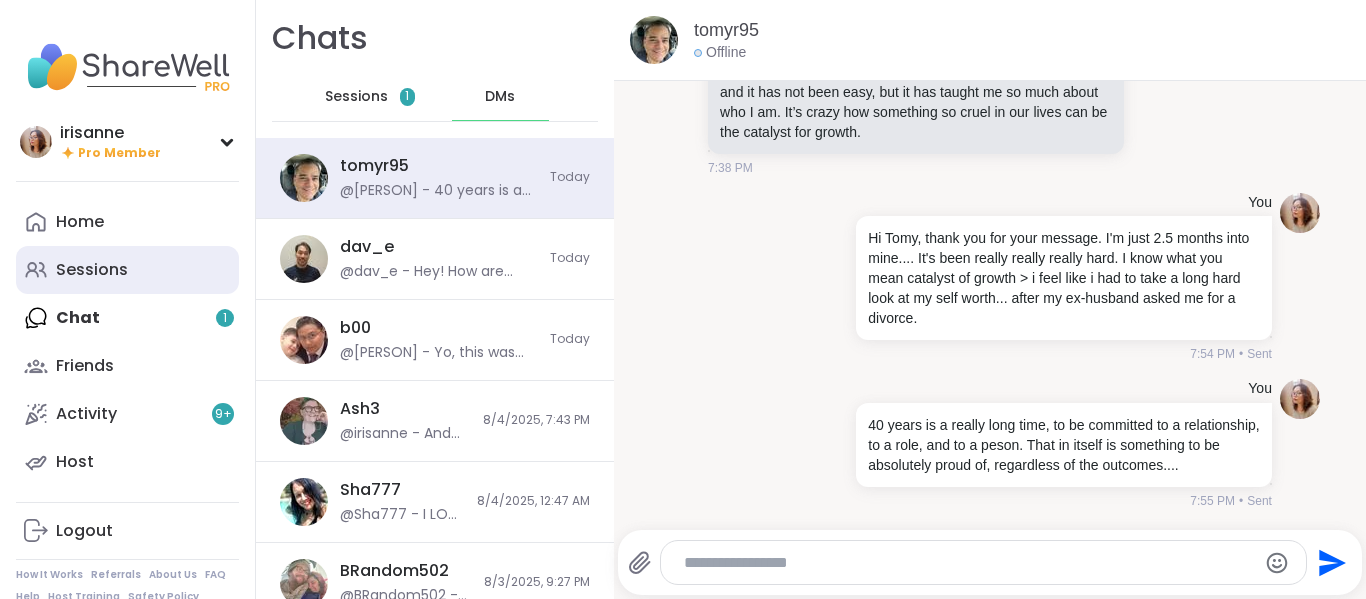 click on "Sessions" at bounding box center (92, 270) 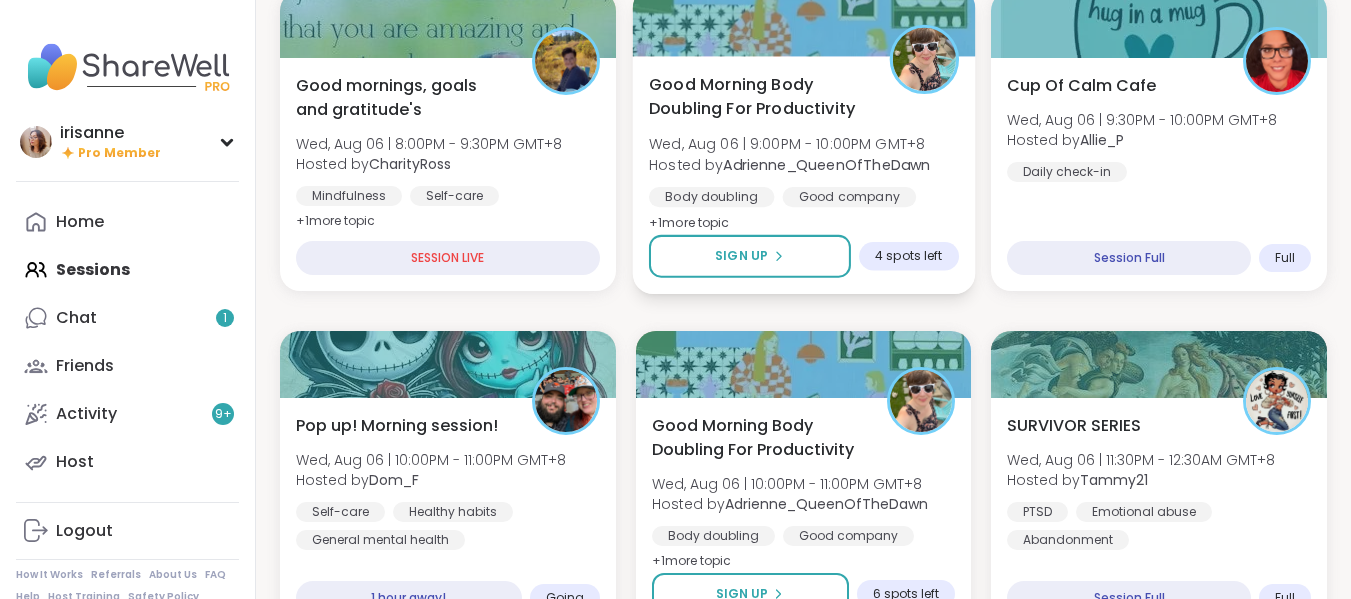 scroll, scrollTop: 270, scrollLeft: 0, axis: vertical 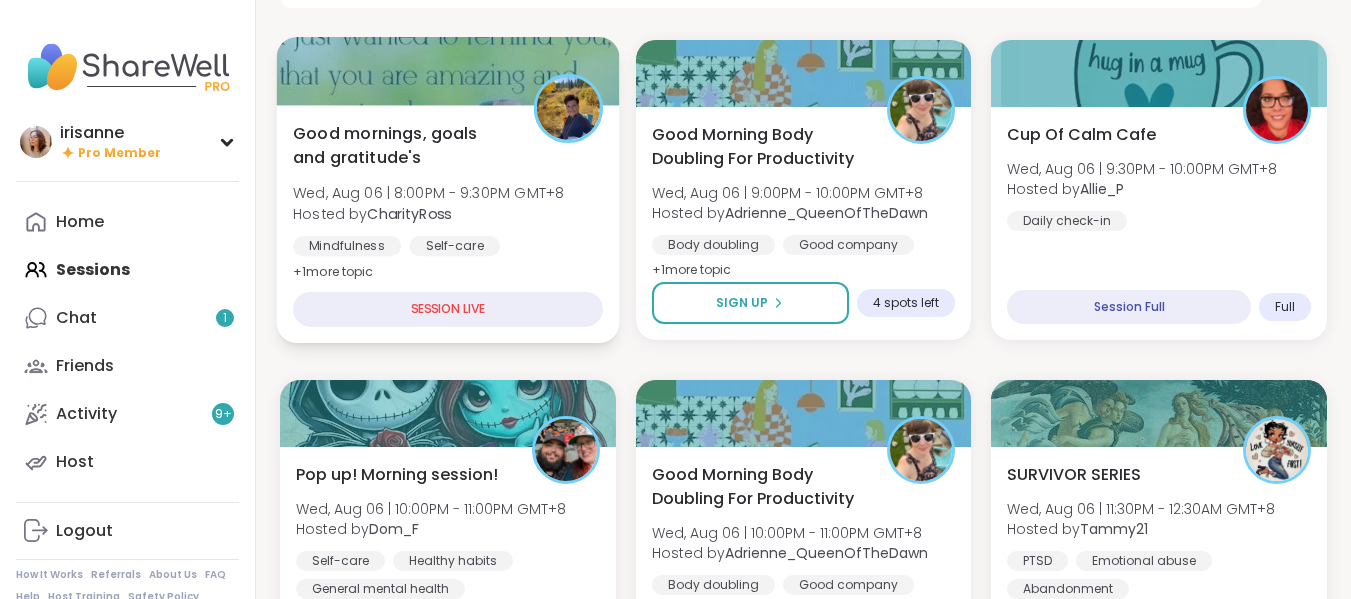 click on "Hosted by [PERSON]" at bounding box center [428, 213] 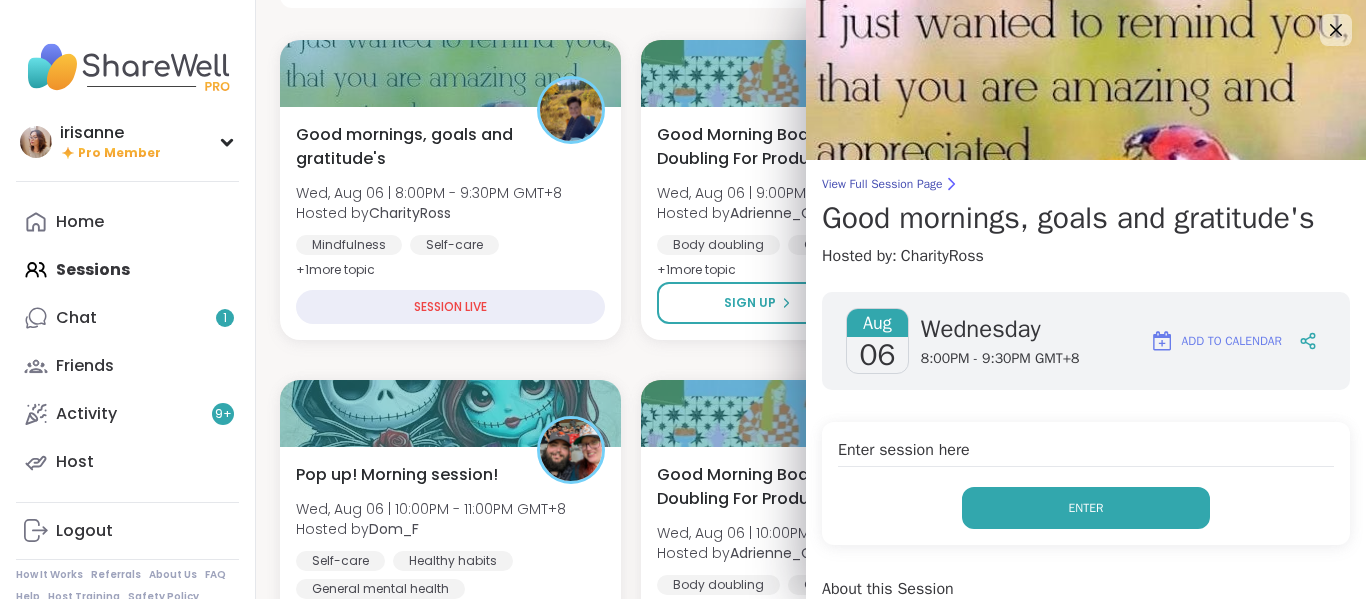 click on "Enter" at bounding box center [1086, 508] 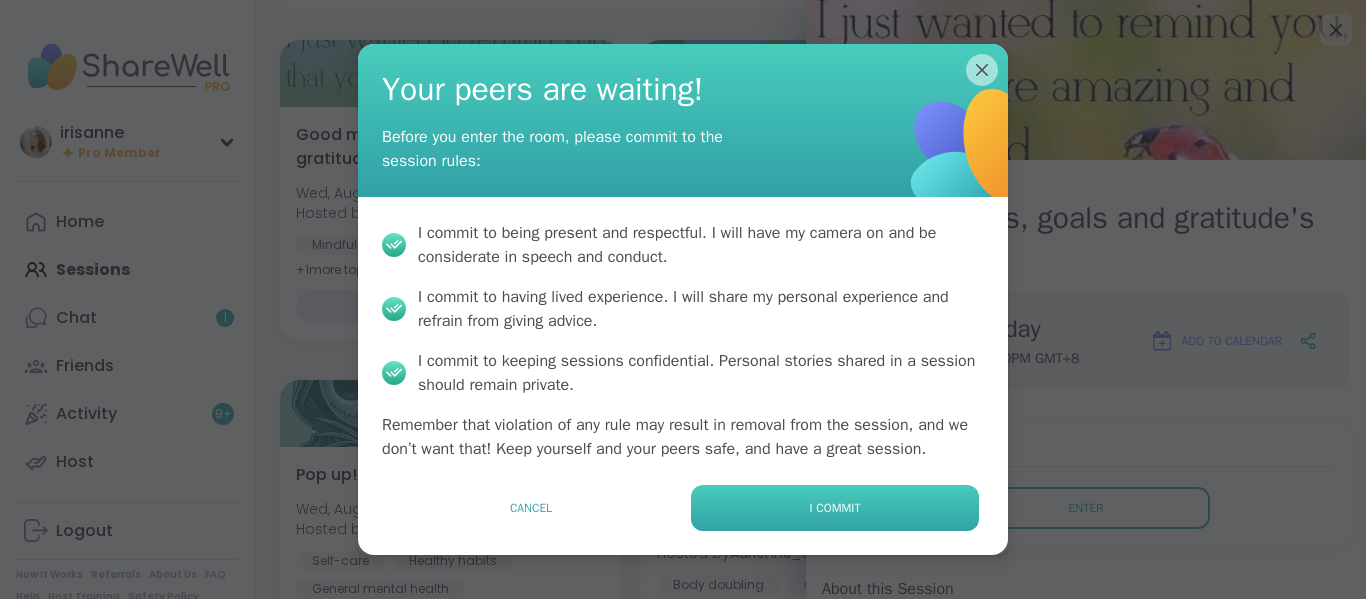 click on "I commit" at bounding box center [835, 508] 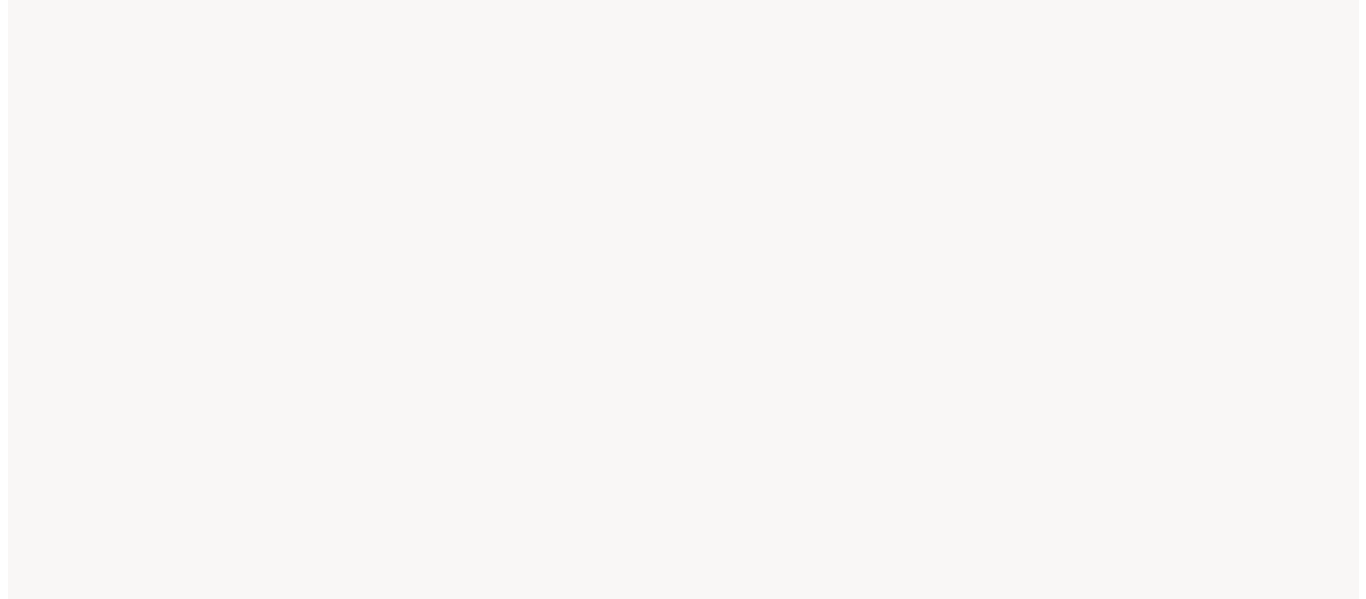 scroll, scrollTop: 0, scrollLeft: 0, axis: both 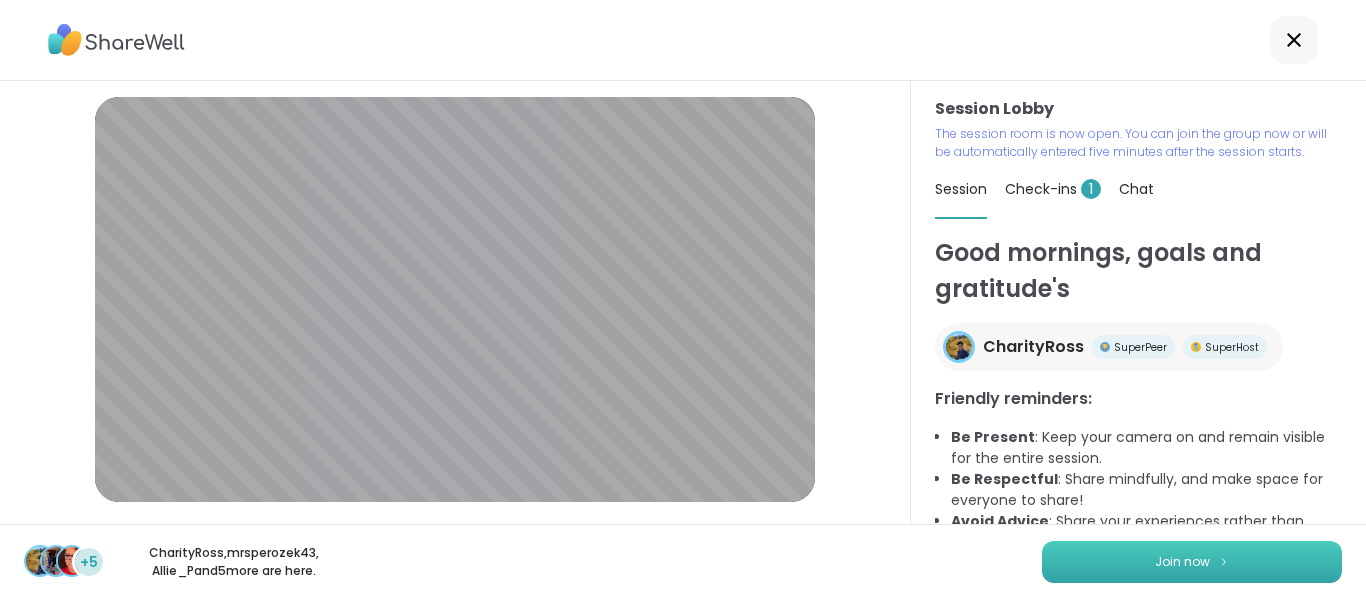 click on "Join now" at bounding box center (1192, 562) 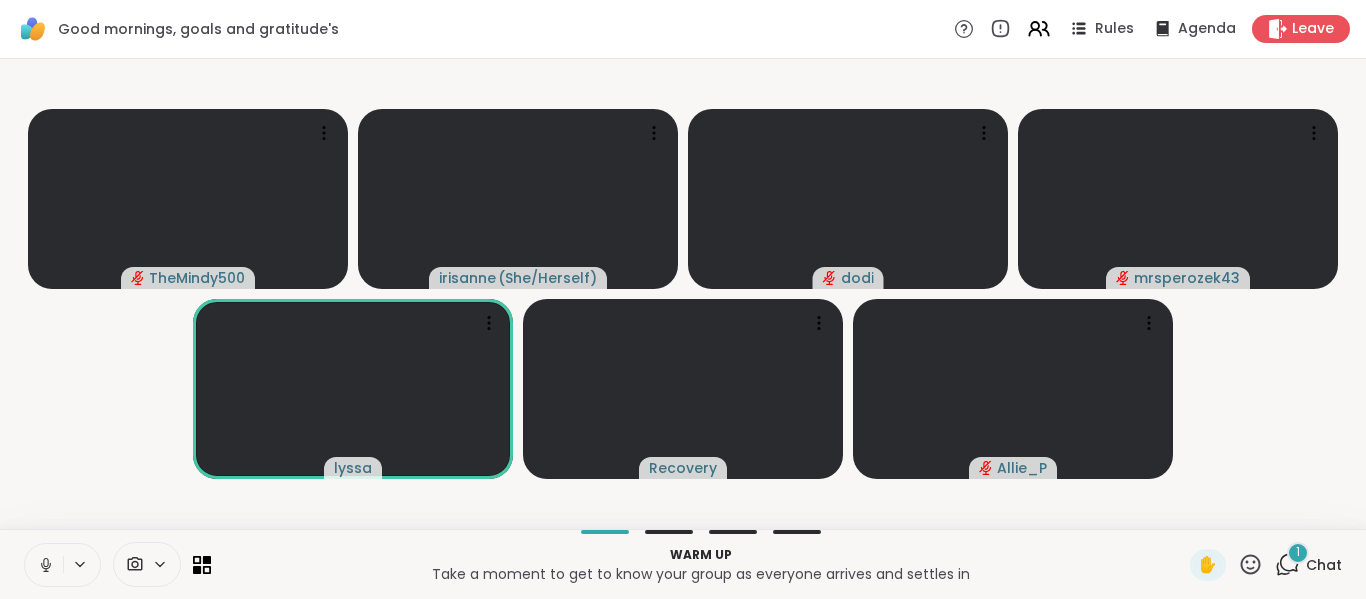 click 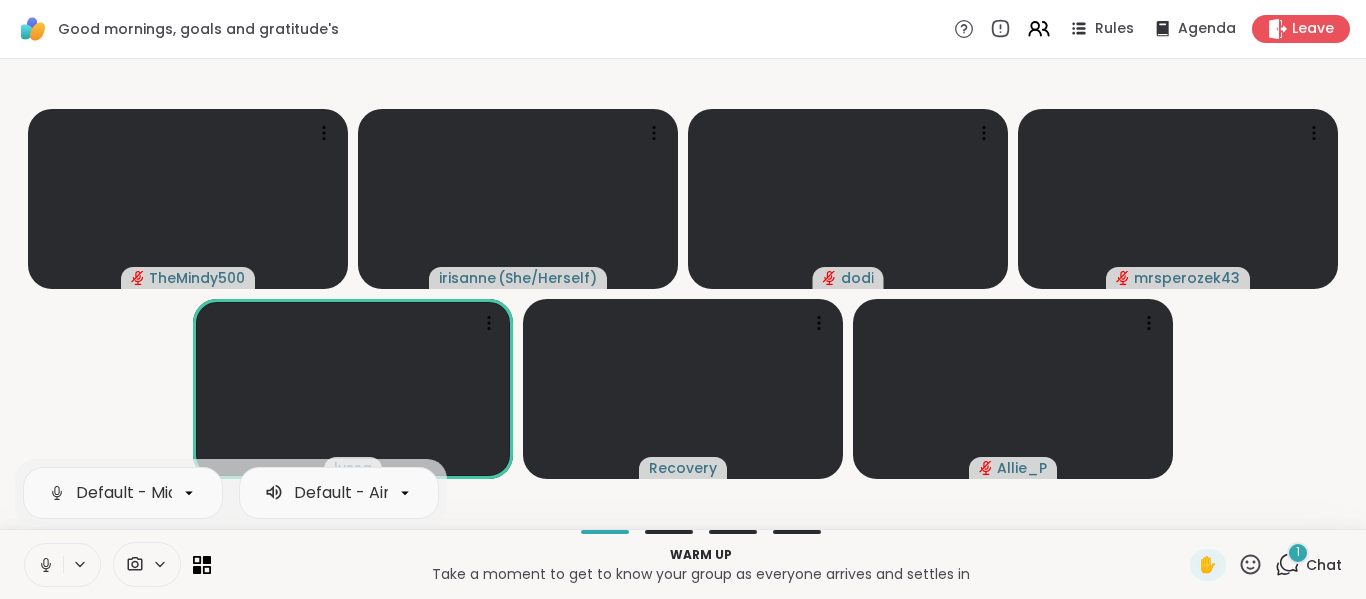 click at bounding box center [81, 564] 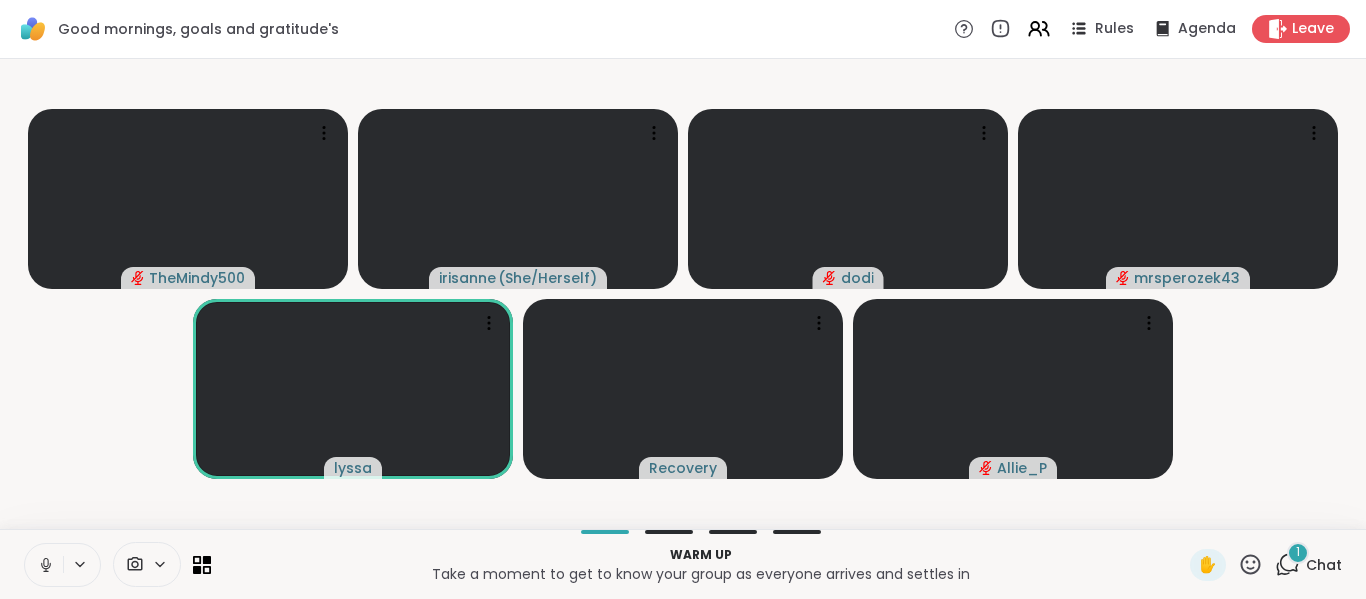 click 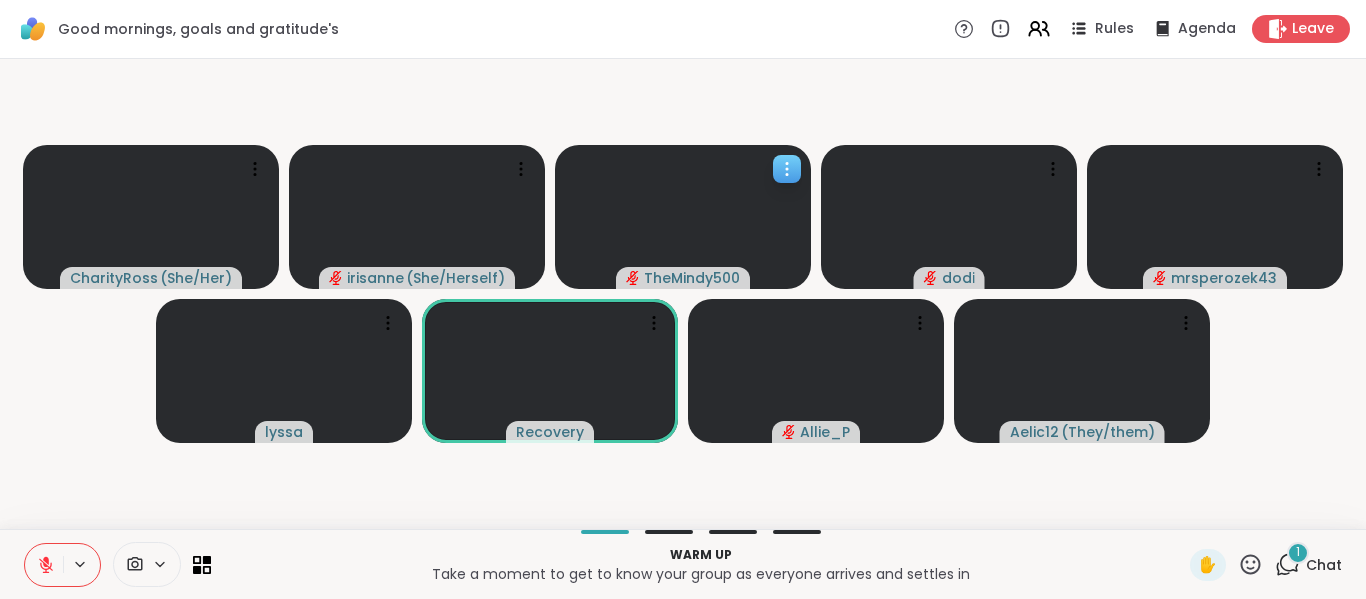 type 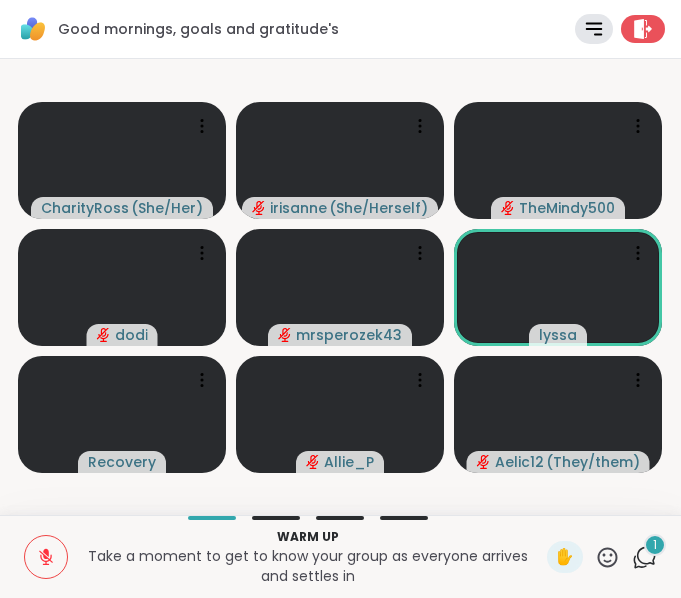 drag, startPoint x: 35, startPoint y: 563, endPoint x: 1081, endPoint y: 228, distance: 1098.3356 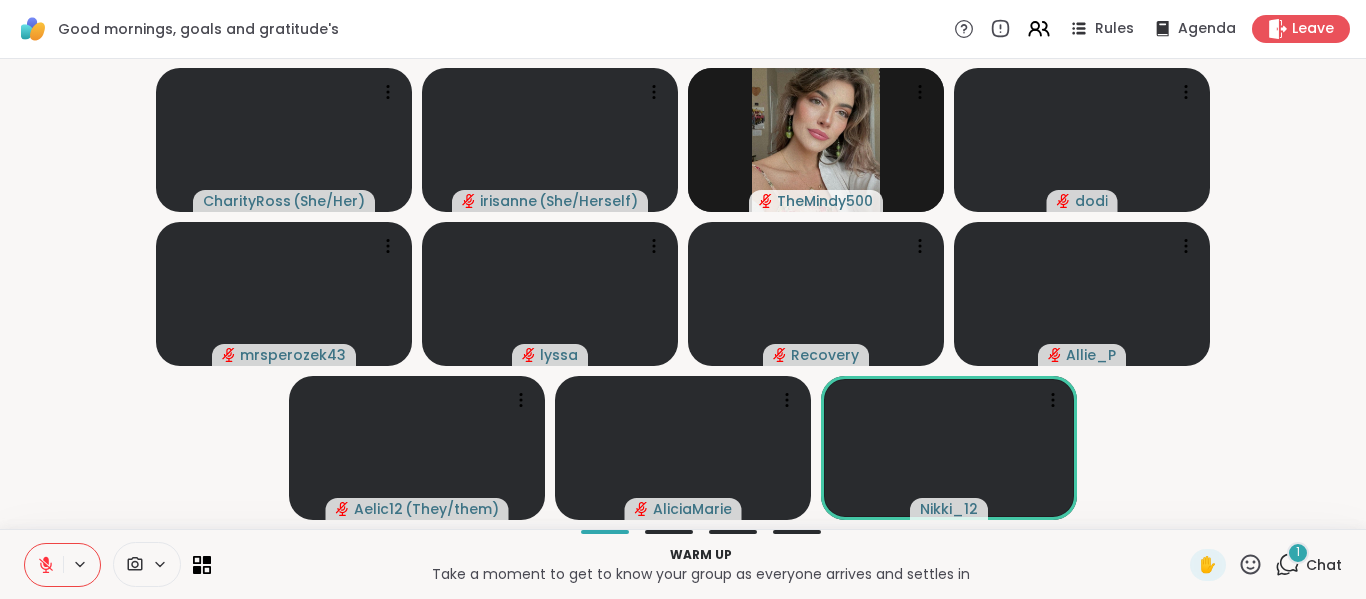click 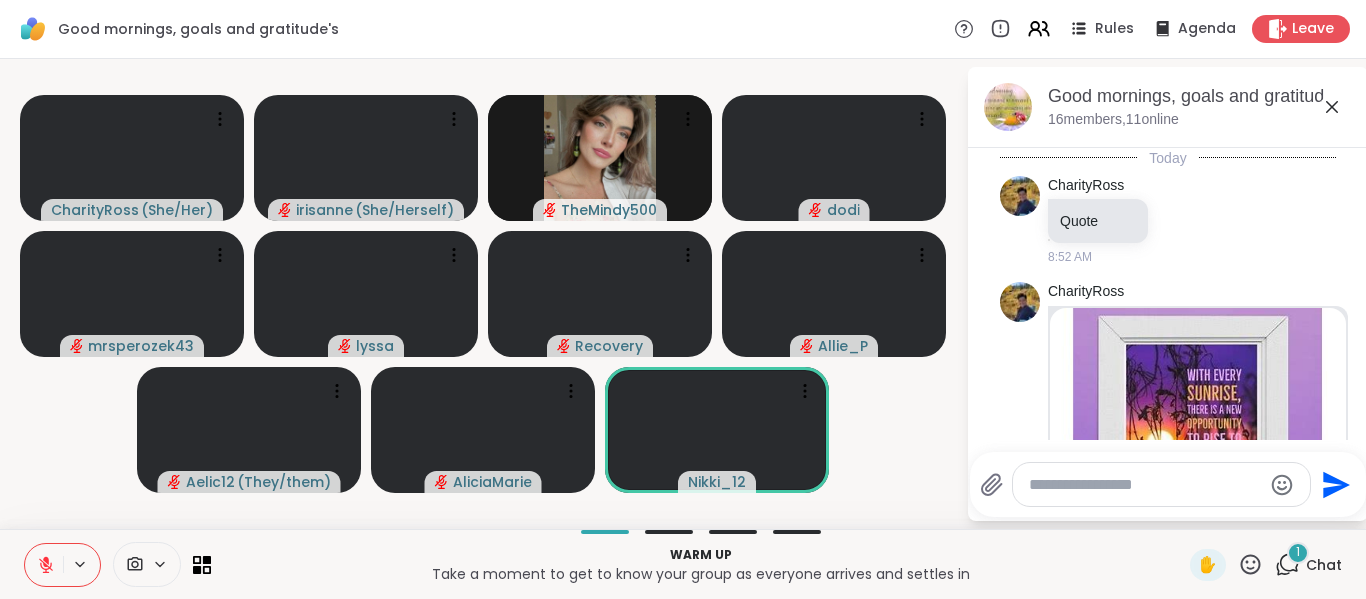 scroll, scrollTop: 755, scrollLeft: 0, axis: vertical 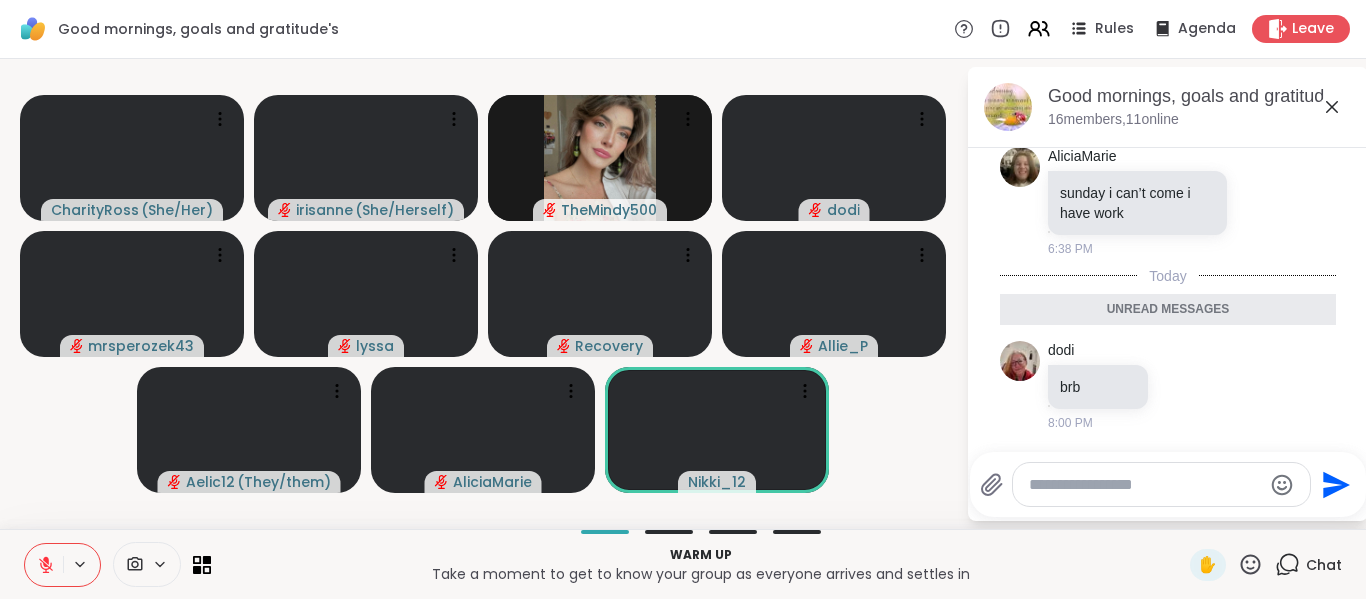 click at bounding box center [1145, 485] 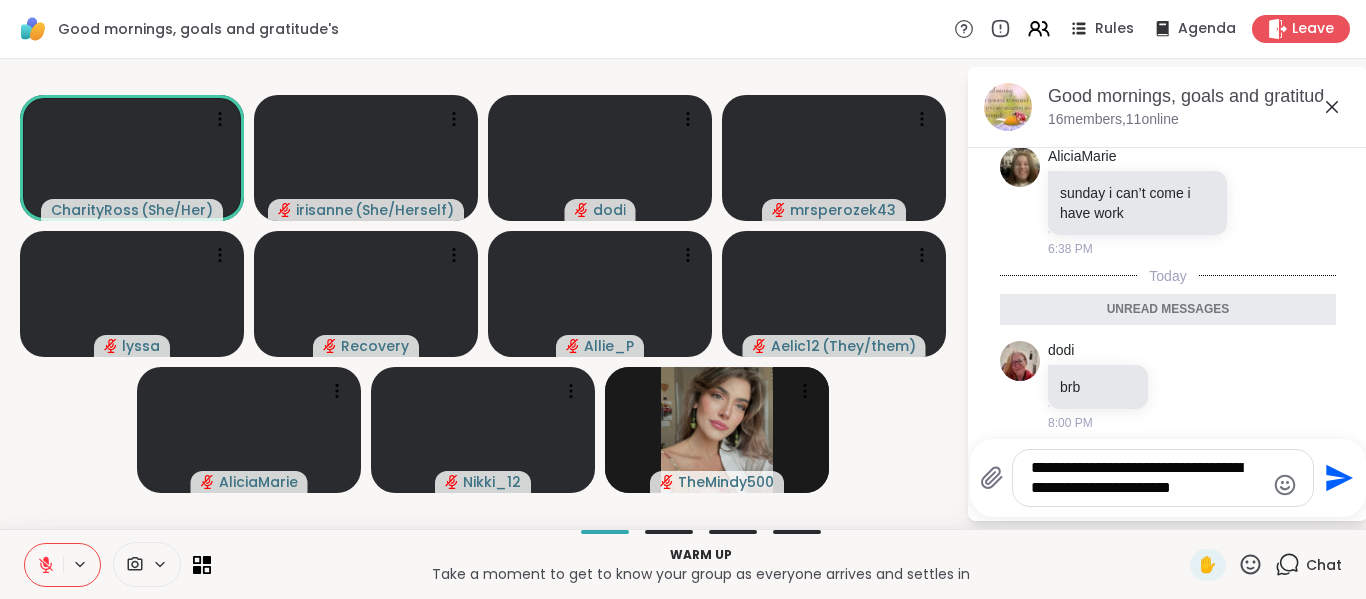 type on "**********" 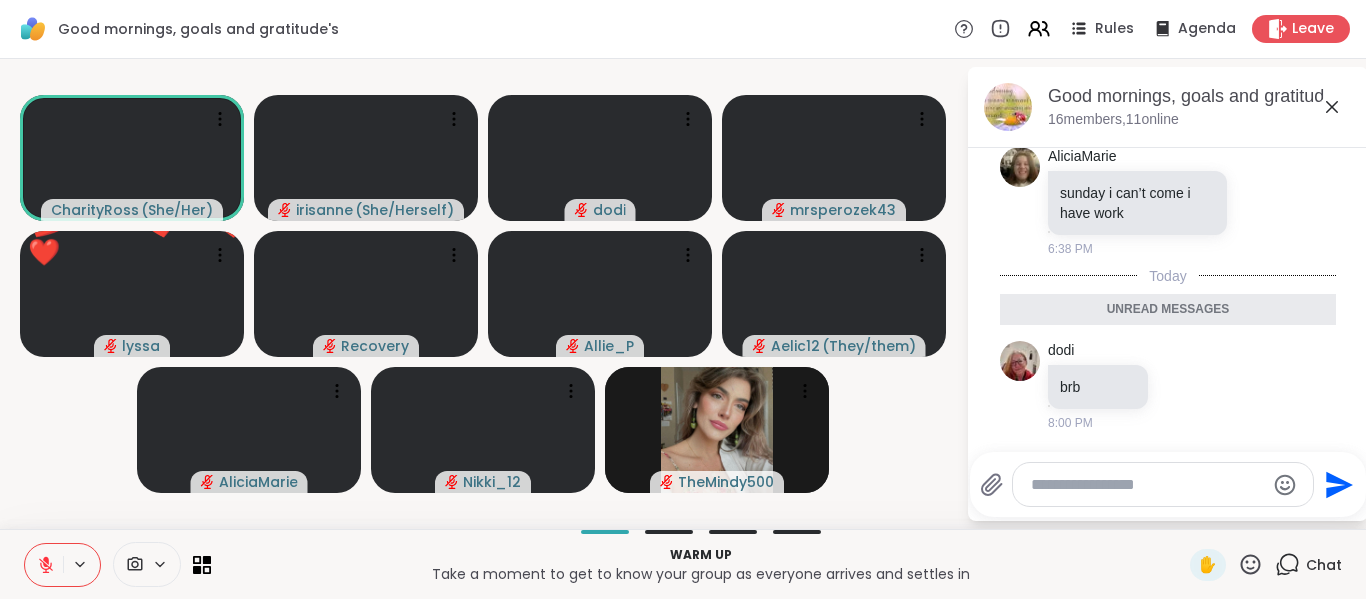 scroll, scrollTop: 854, scrollLeft: 0, axis: vertical 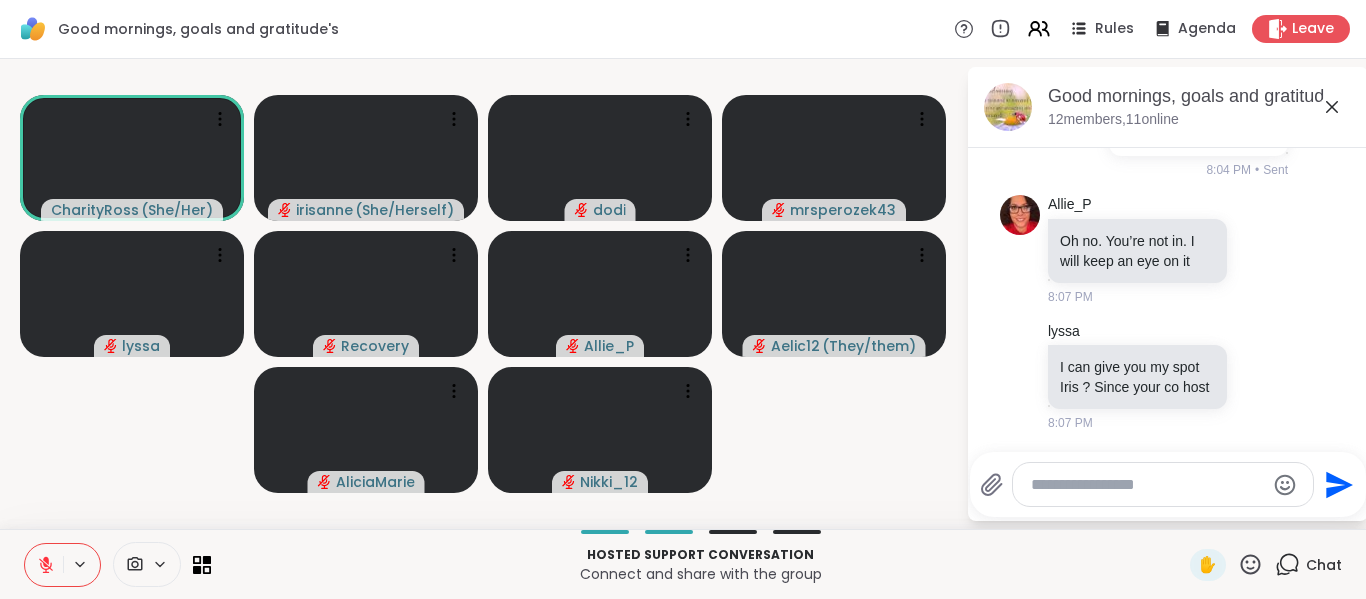 type on "*" 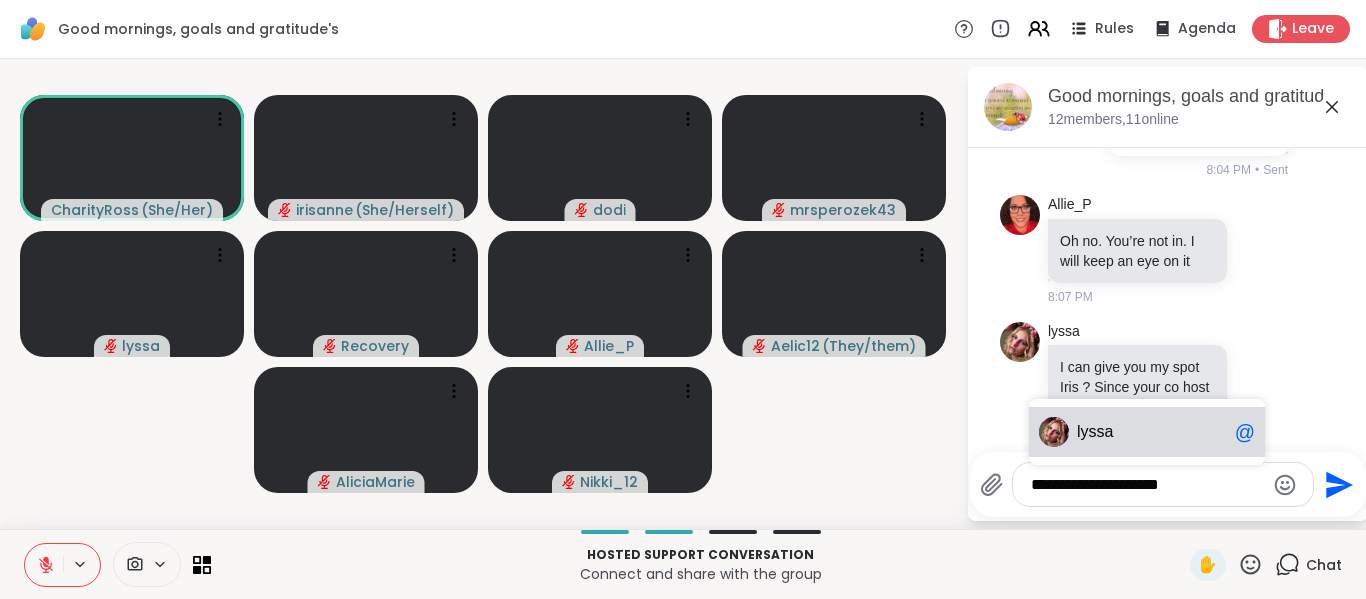 type on "**********" 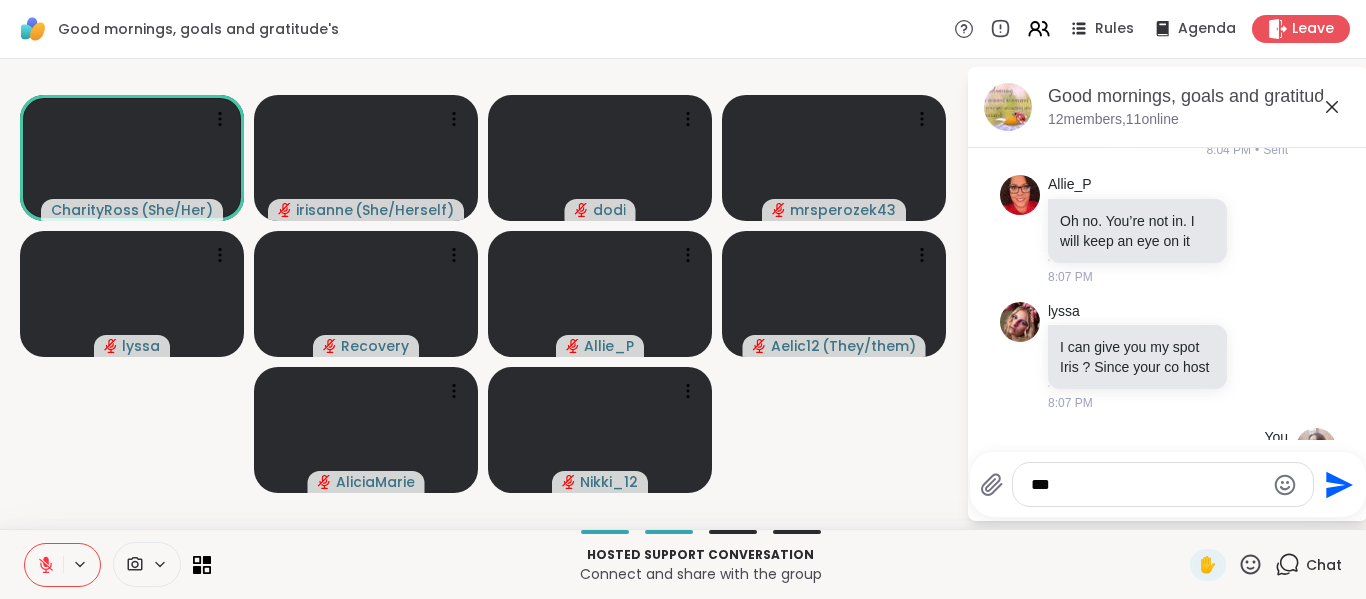 scroll, scrollTop: 1254, scrollLeft: 0, axis: vertical 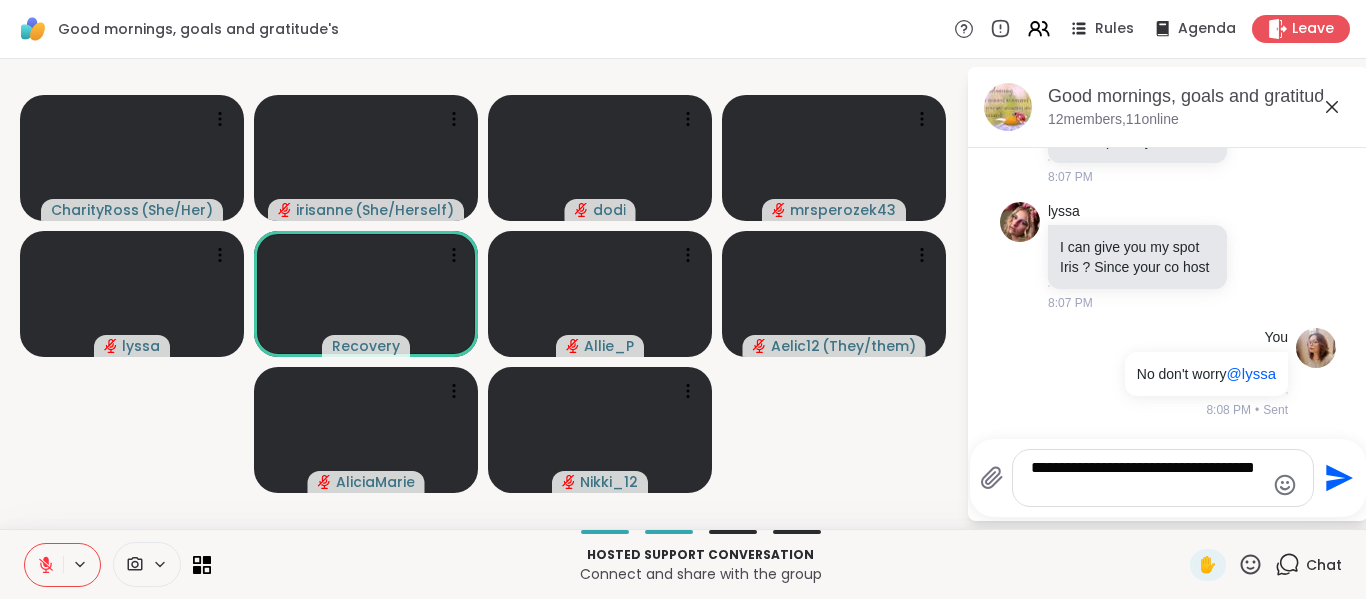 type on "**********" 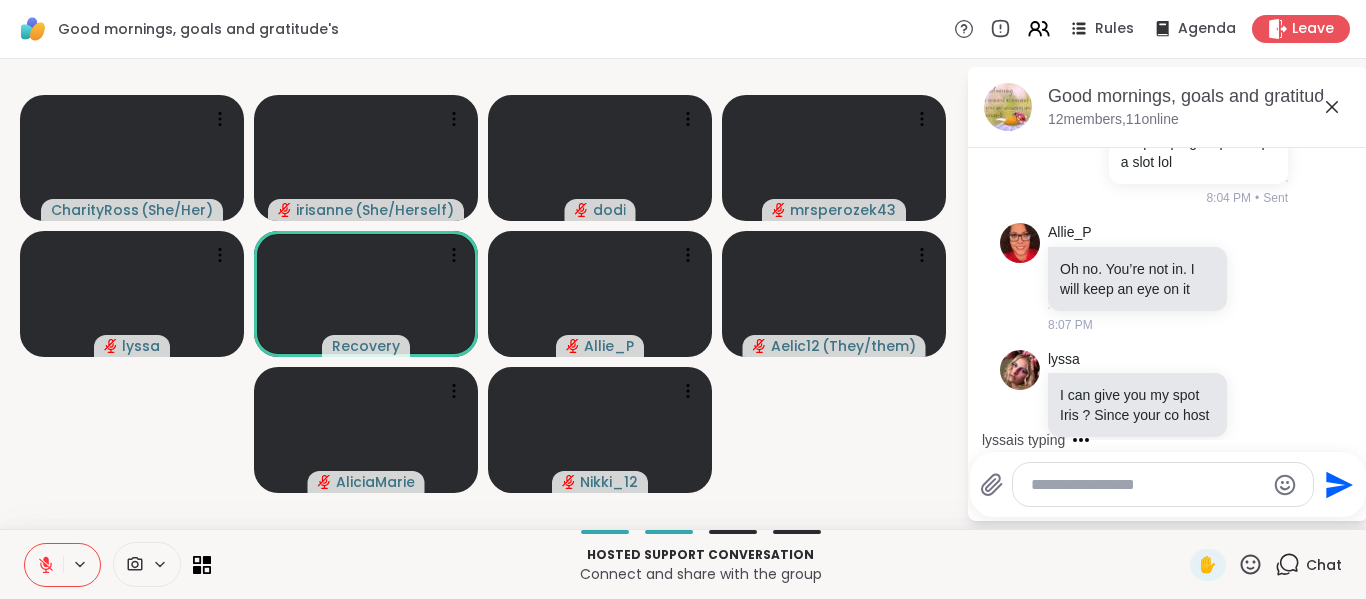 scroll, scrollTop: 1090, scrollLeft: 0, axis: vertical 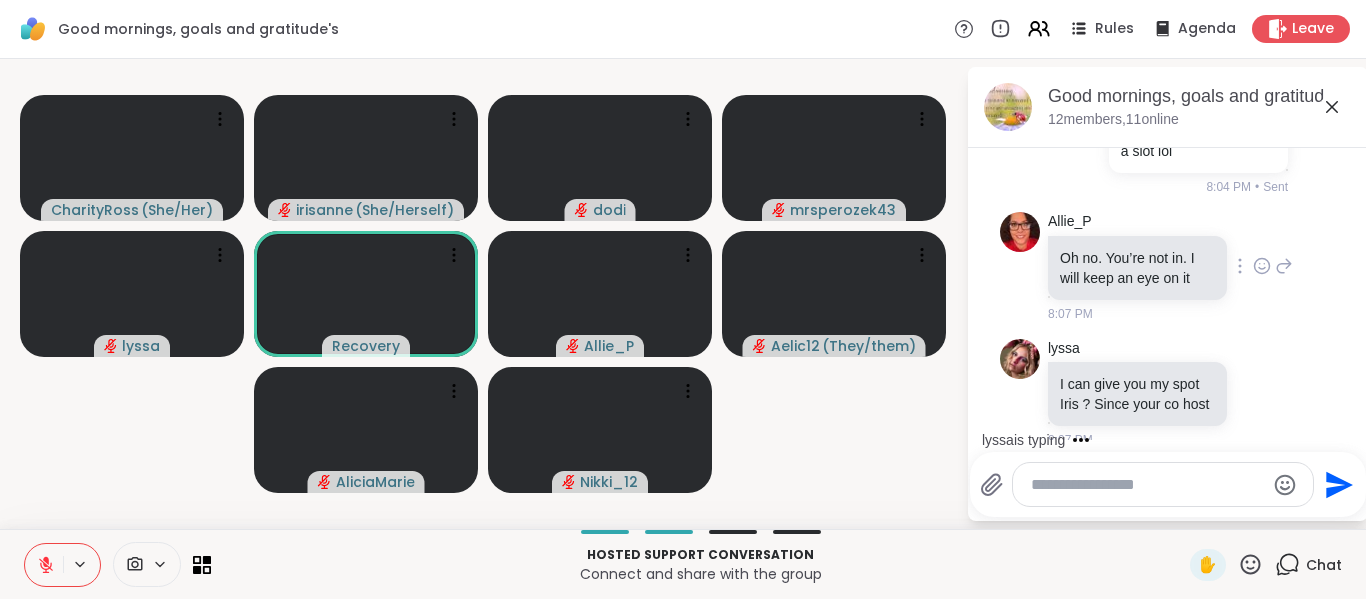 click at bounding box center (1262, 266) 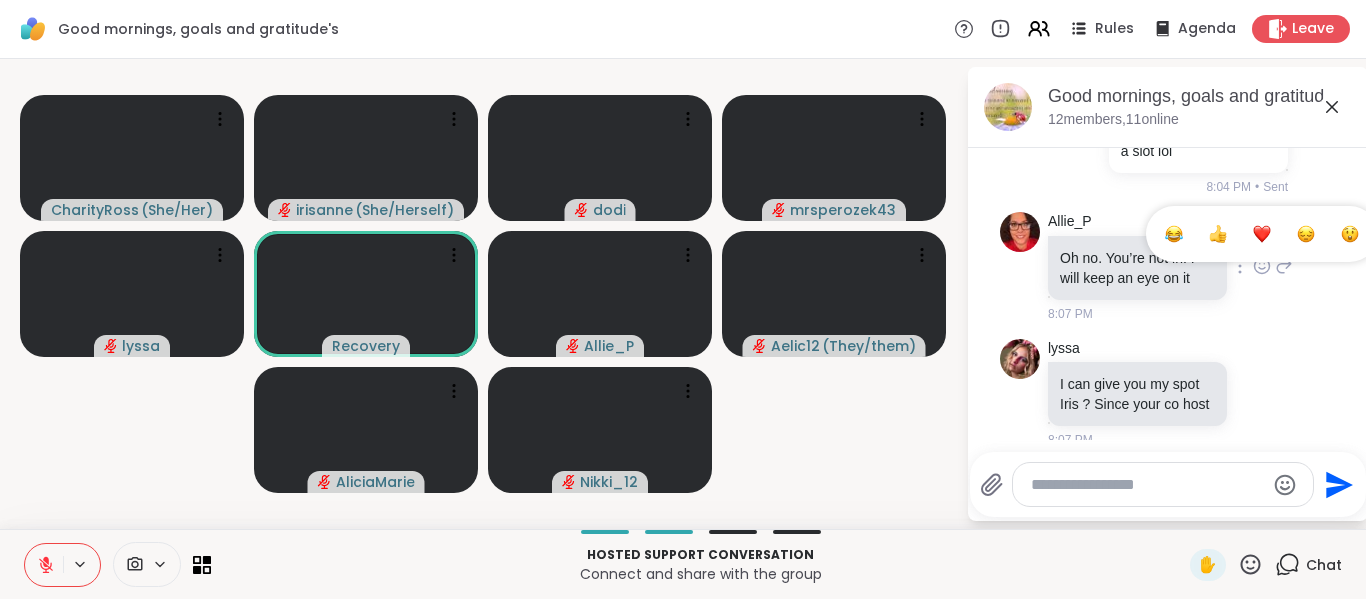 click at bounding box center (1262, 234) 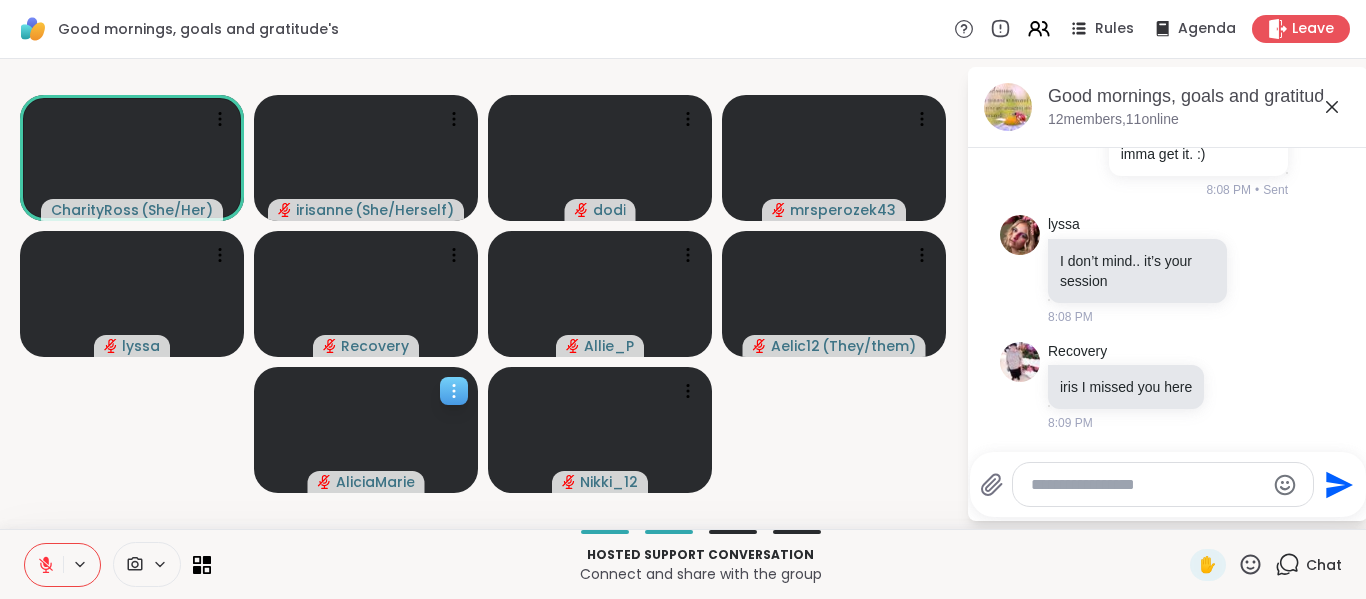 scroll, scrollTop: 1642, scrollLeft: 0, axis: vertical 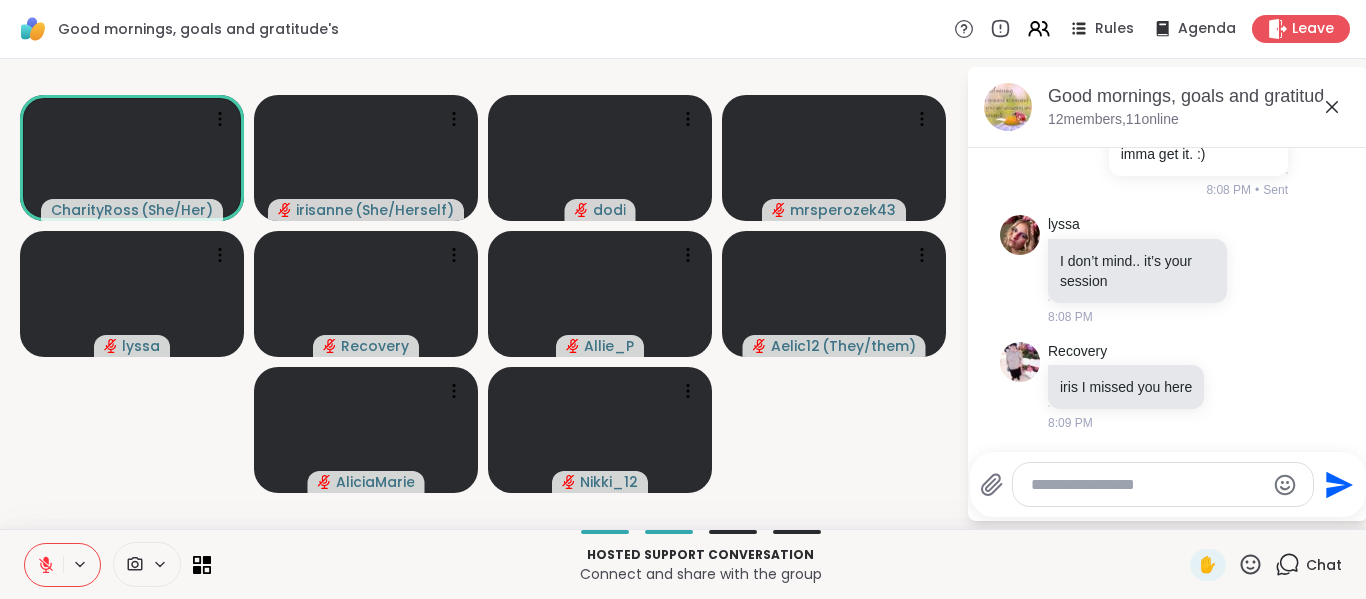 click 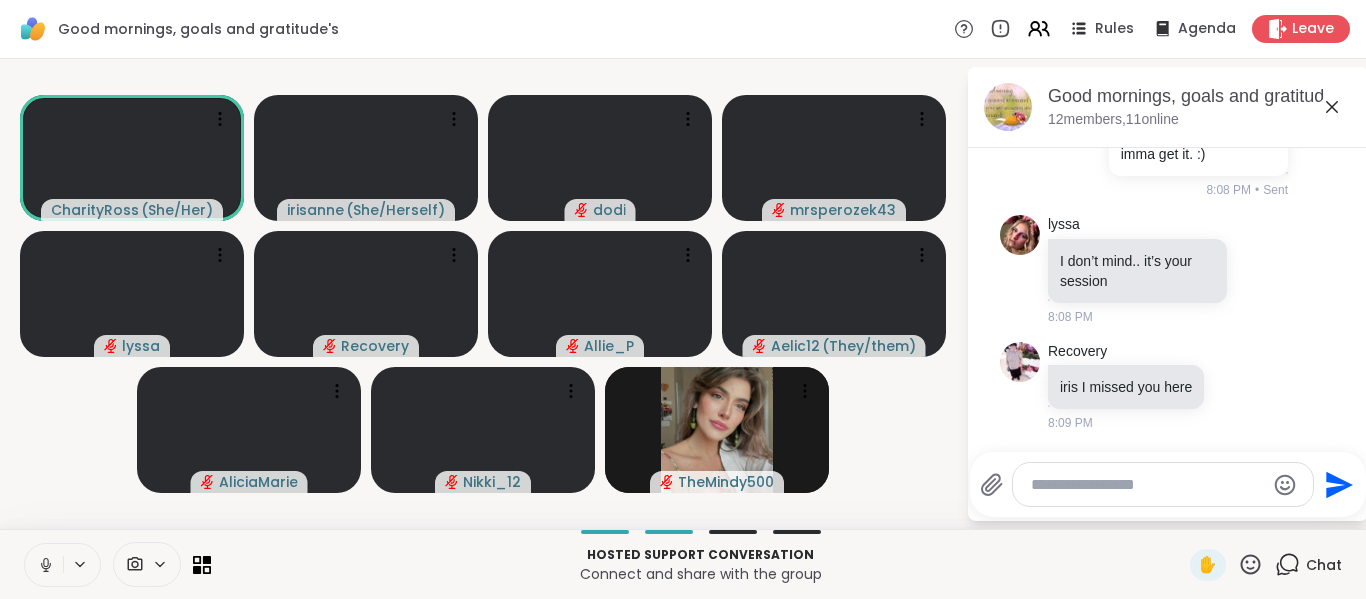 click 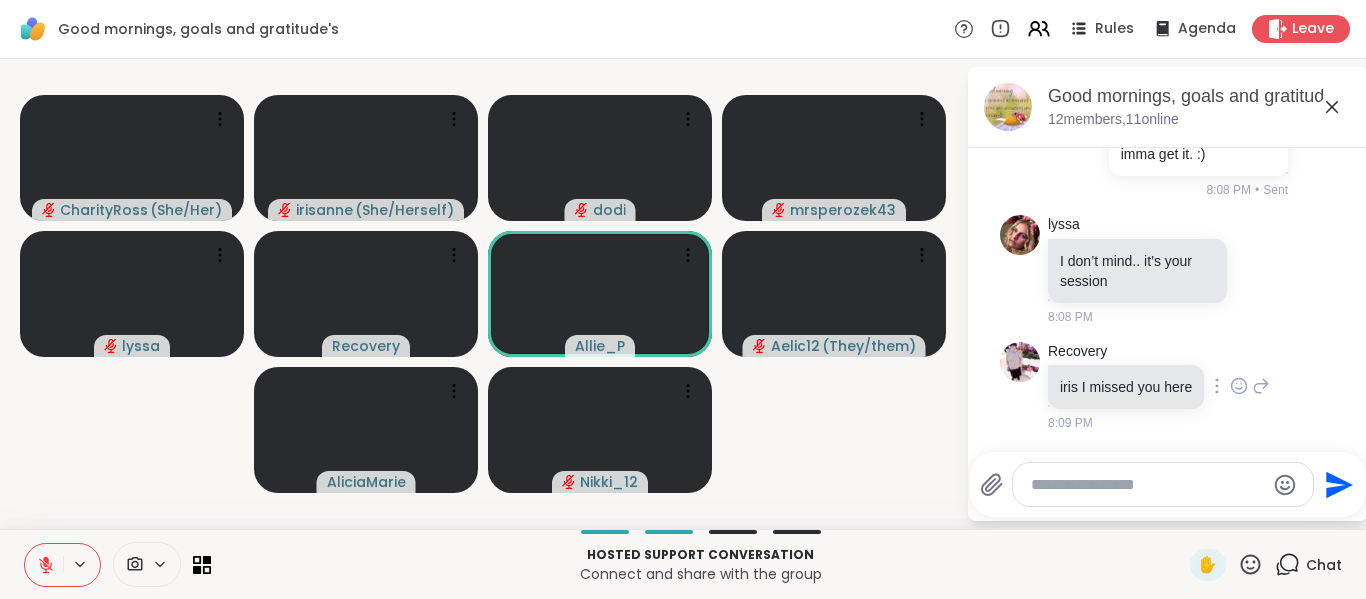 click 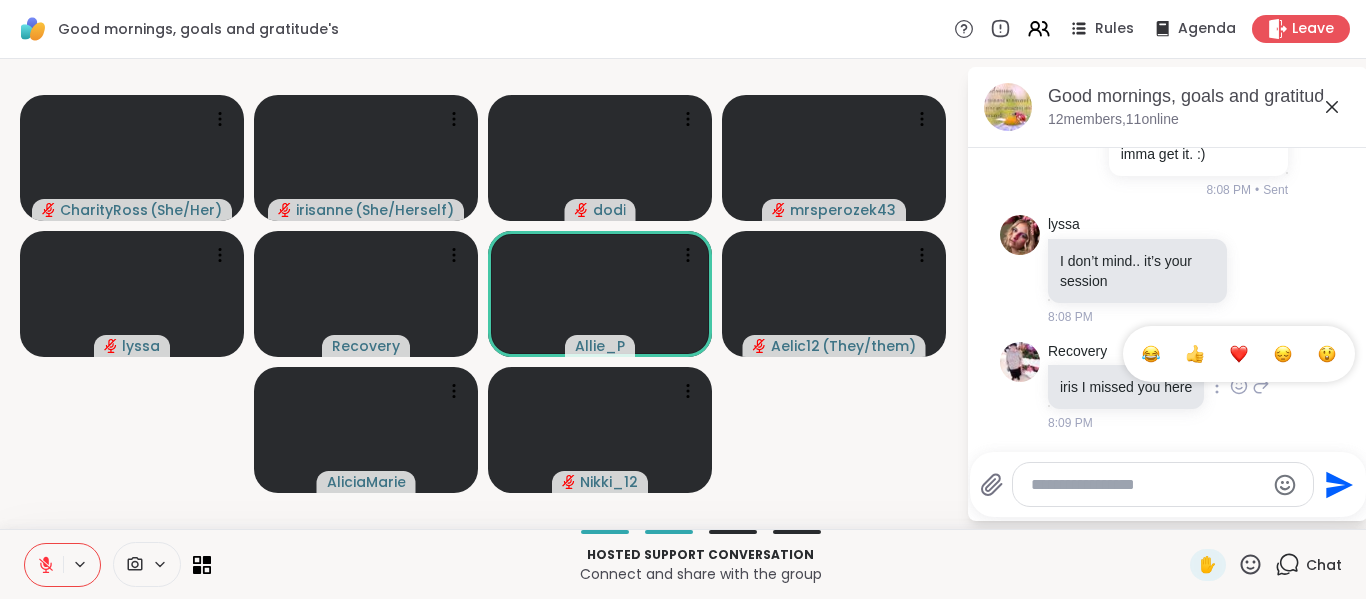 click at bounding box center [1239, 354] 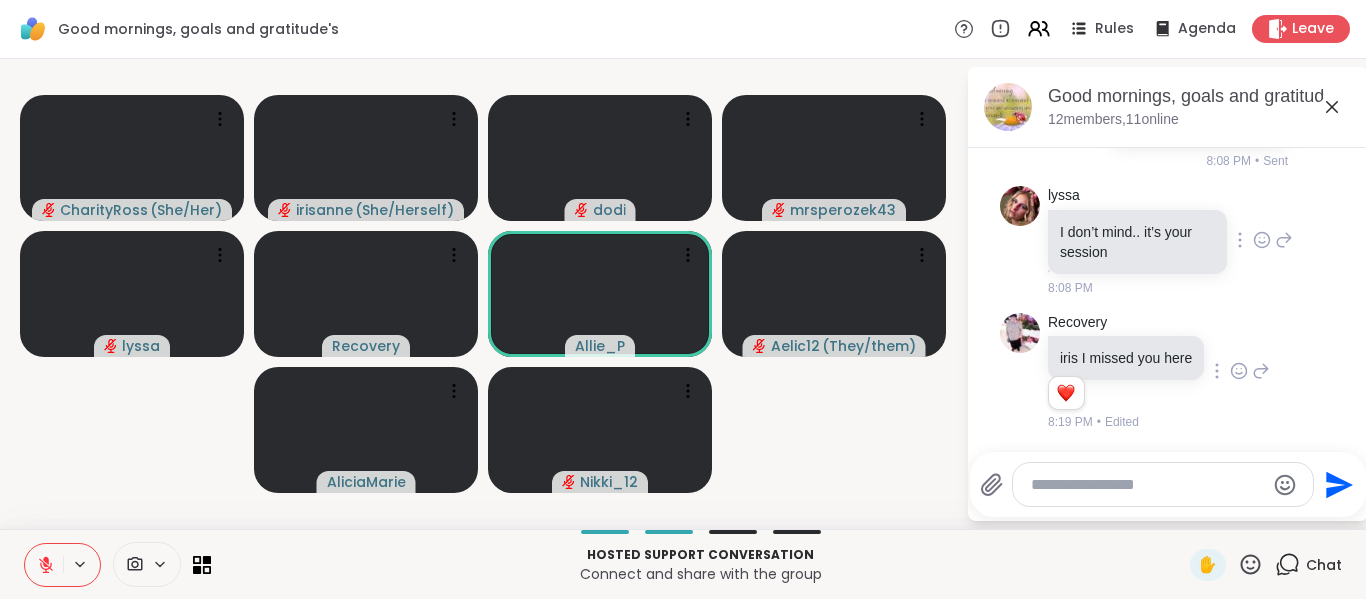scroll, scrollTop: 1671, scrollLeft: 0, axis: vertical 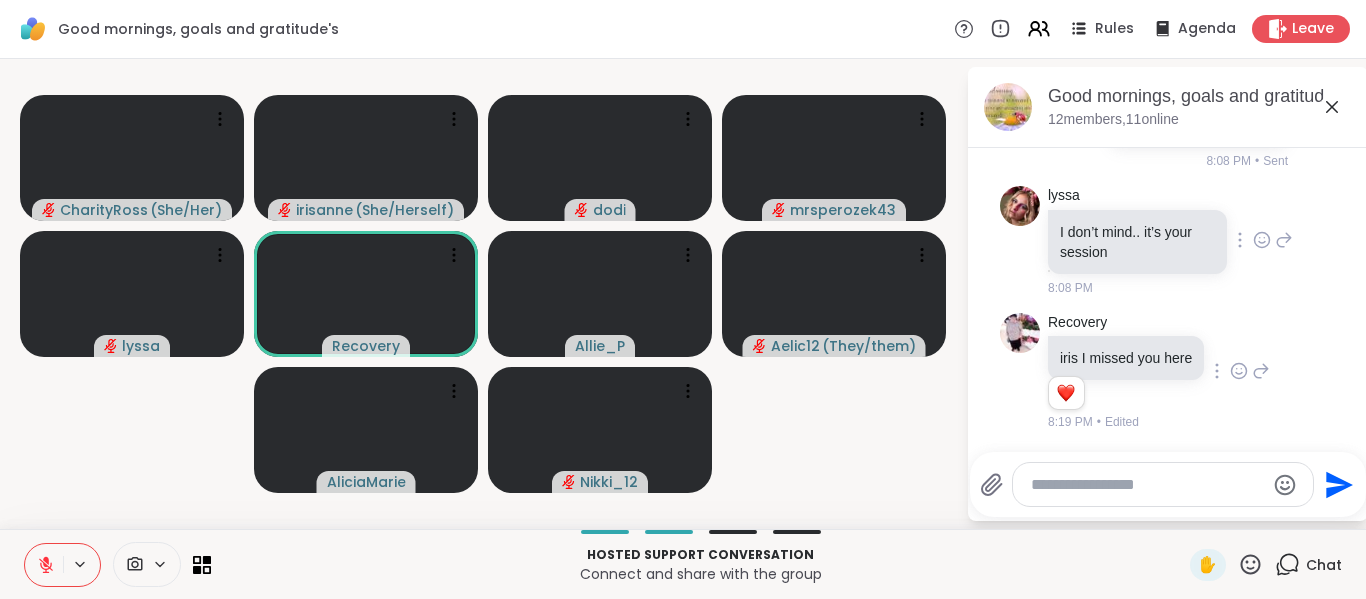 click 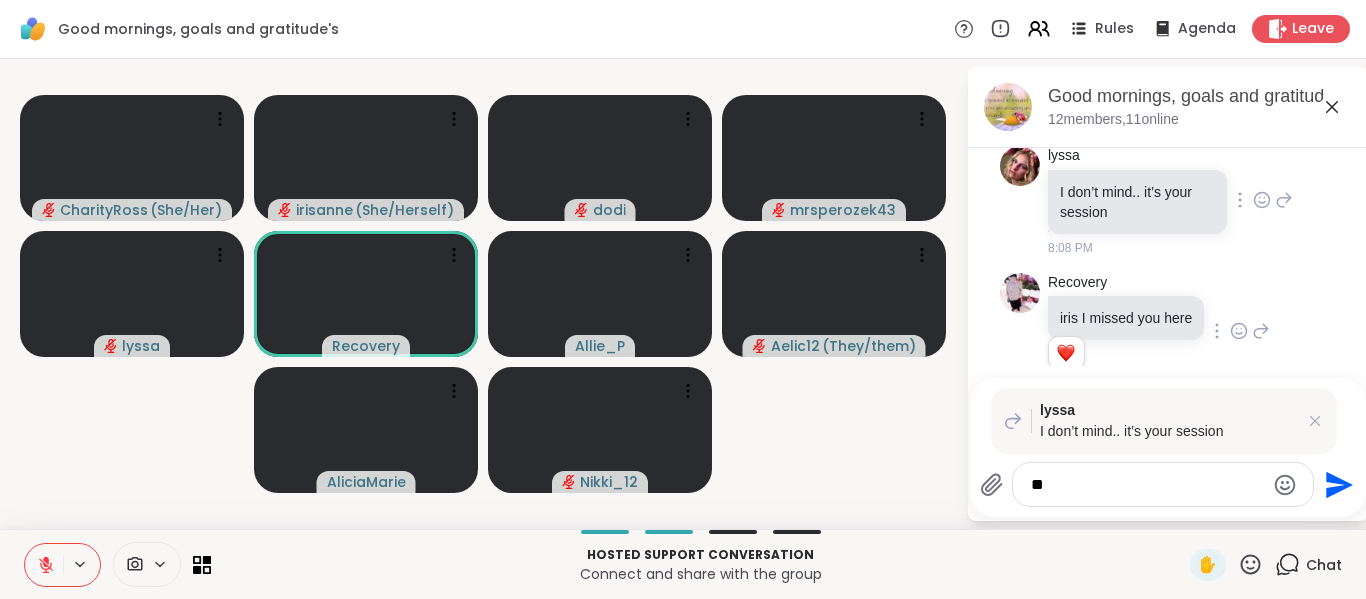 type on "*" 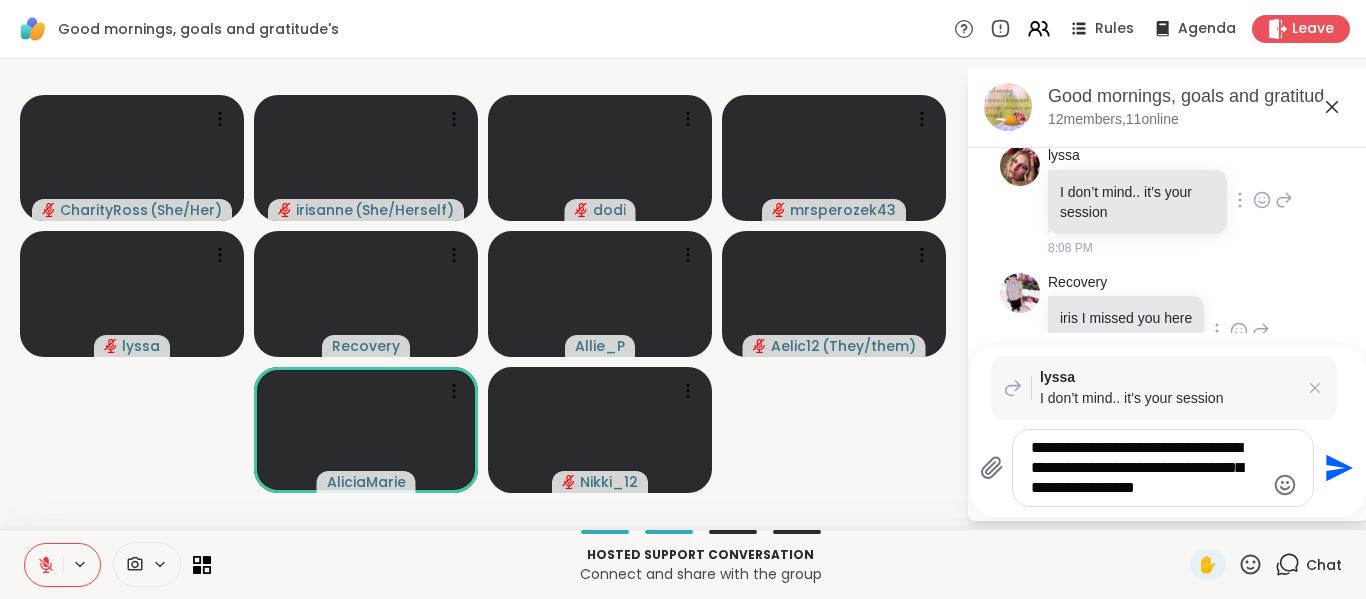 type on "**********" 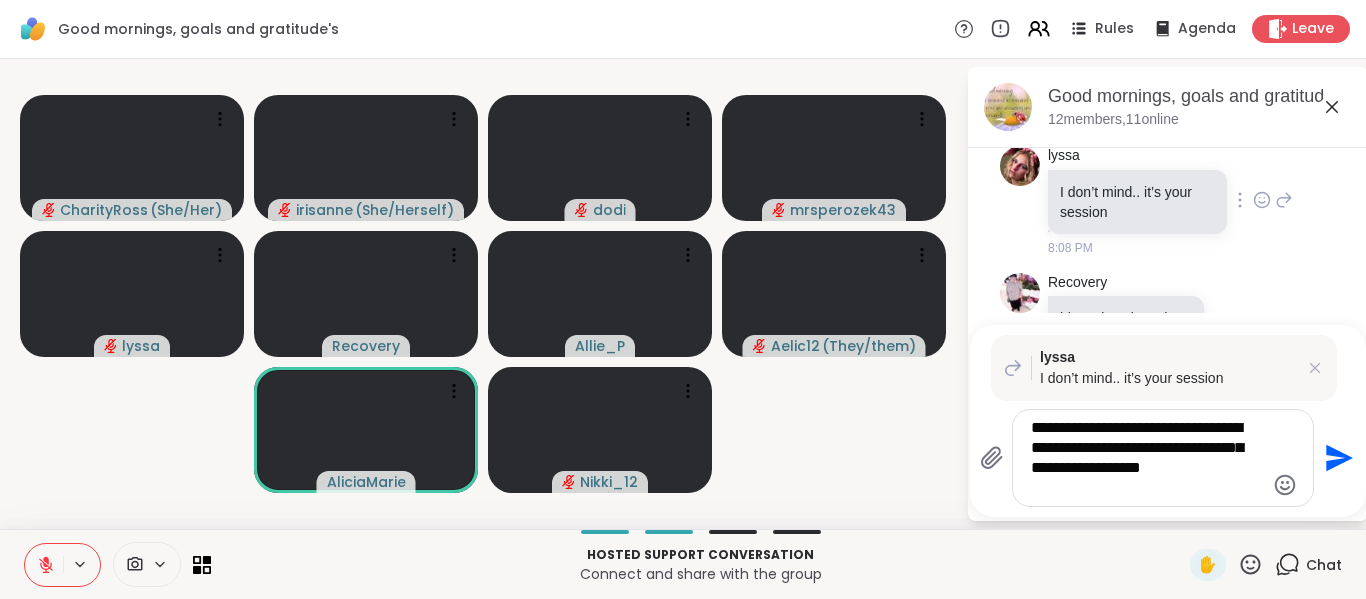 type 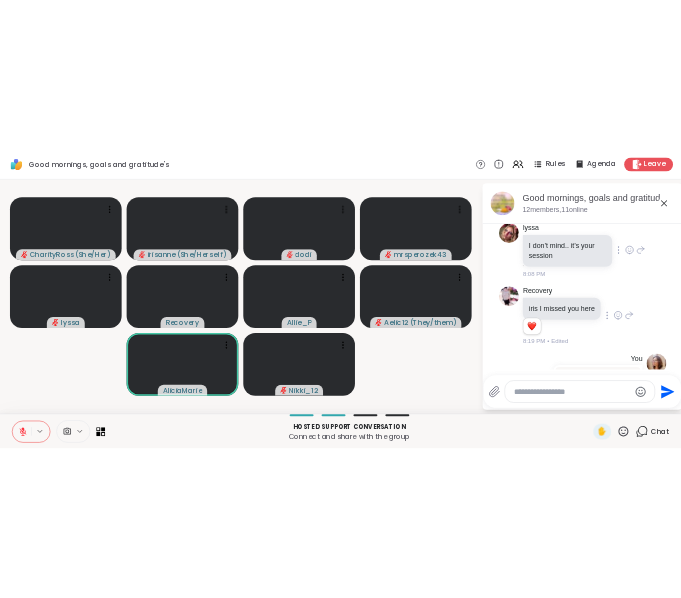 scroll, scrollTop: 1950, scrollLeft: 0, axis: vertical 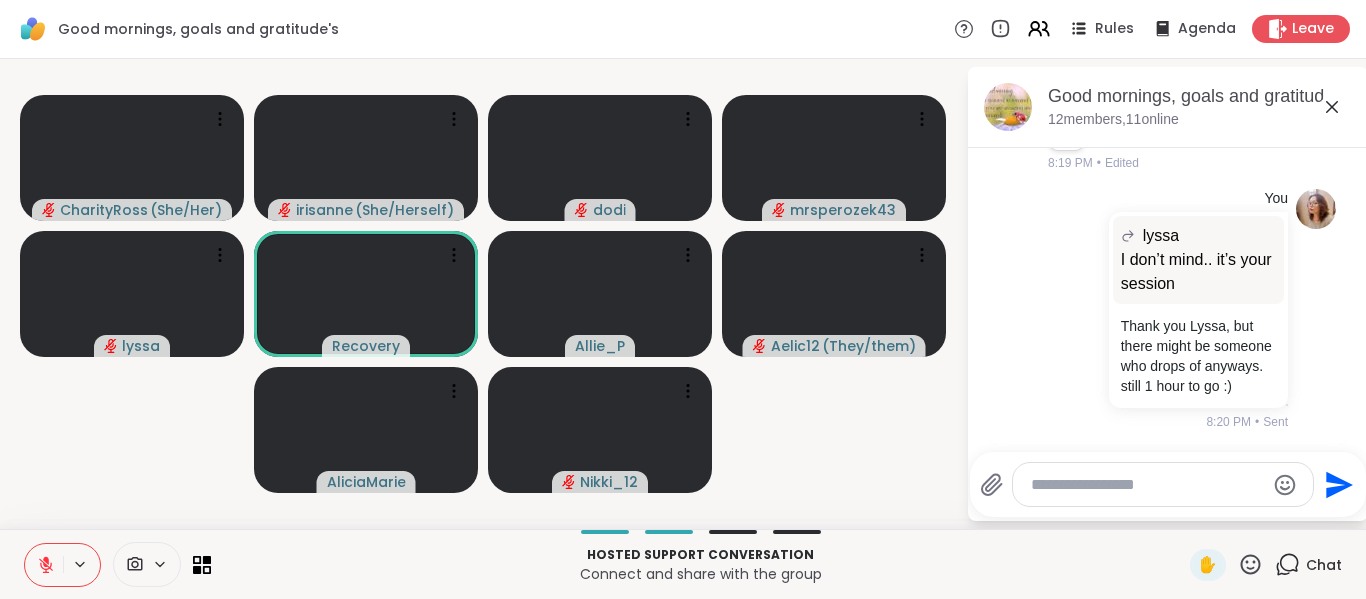 click 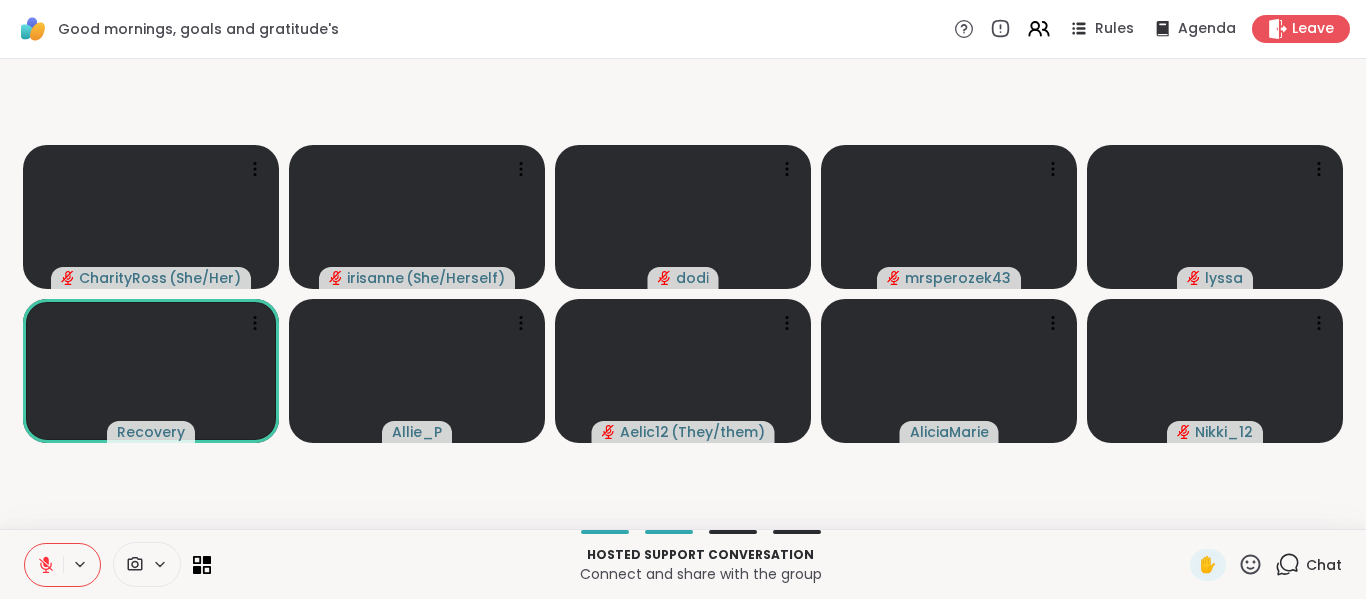 click on "[PERSON] ( She/Her ) [PERSON] ( She/Herself ) [PERSON] [PERSON] [PERSON] [PERSON] [PERSON] [PERSON] ( They/them ) [PERSON] [PERSON]" at bounding box center [683, 294] 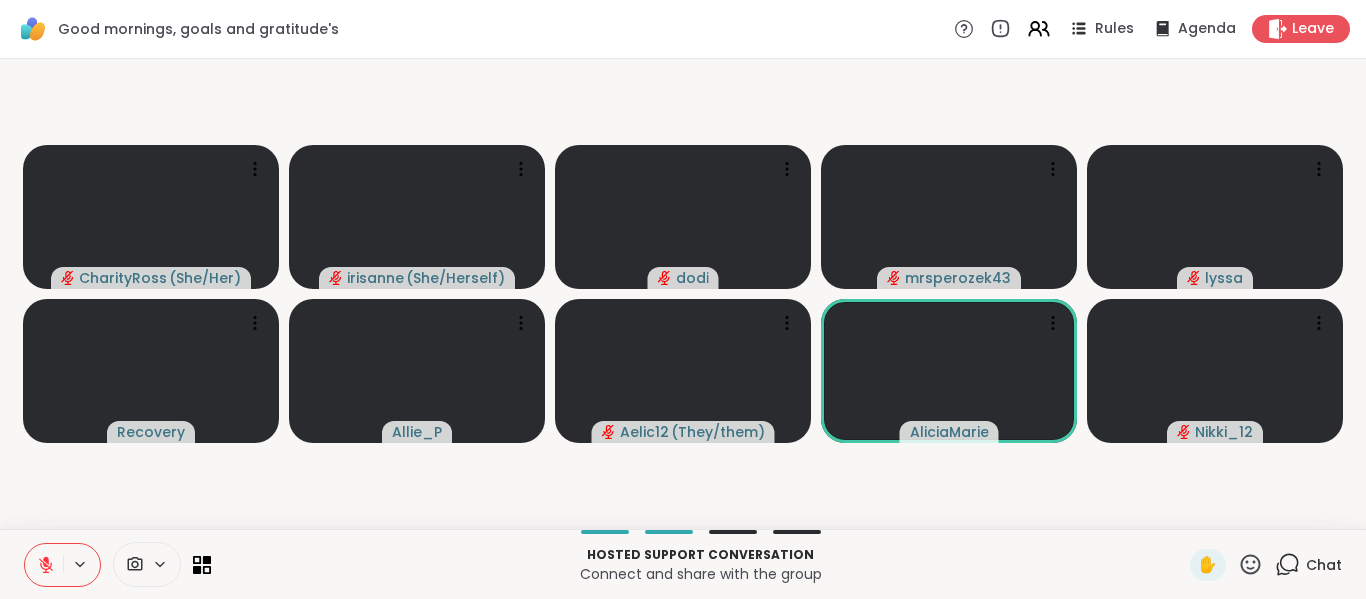 click on "[PERSON] ( She/Her ) [PERSON] ( She/Herself ) [PERSON] [PERSON] [PERSON] [PERSON] [PERSON] [PERSON] ( They/them ) [PERSON] [PERSON]" at bounding box center [683, 294] 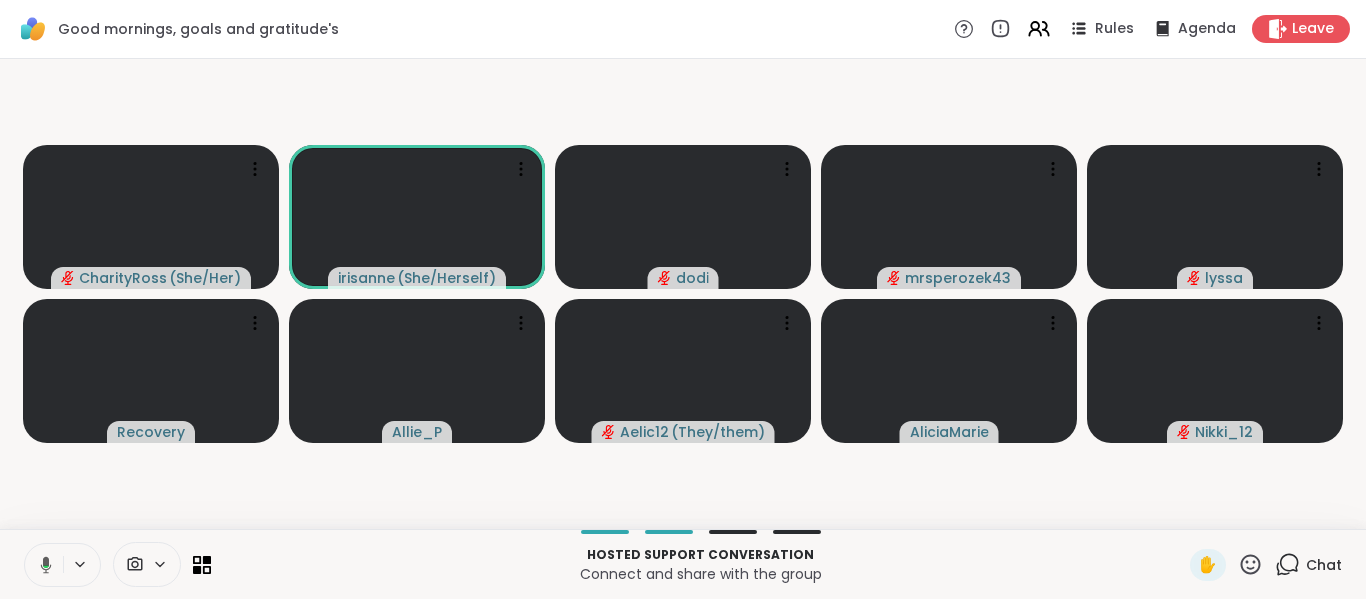click at bounding box center [42, 565] 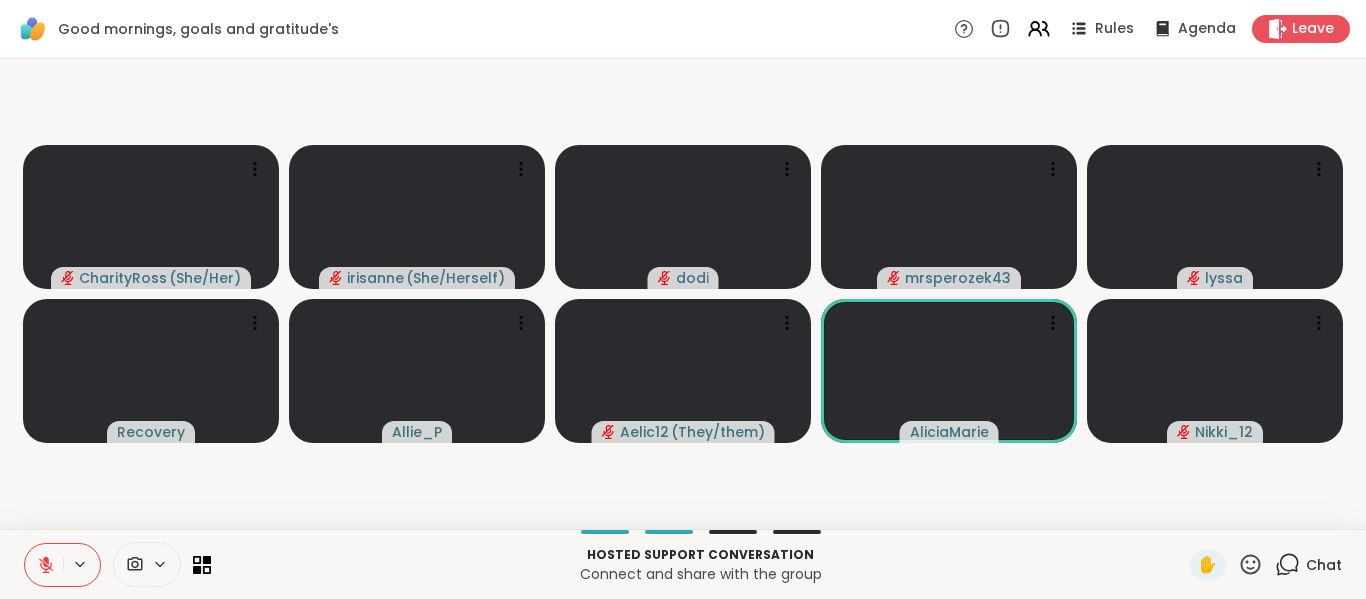 click on "[PERSON] ( She/Her ) [PERSON] ( She/Herself ) [PERSON] [PERSON] [PERSON] [PERSON] [PERSON] [PERSON] ( They/them ) [PERSON] [PERSON]" at bounding box center (683, 294) 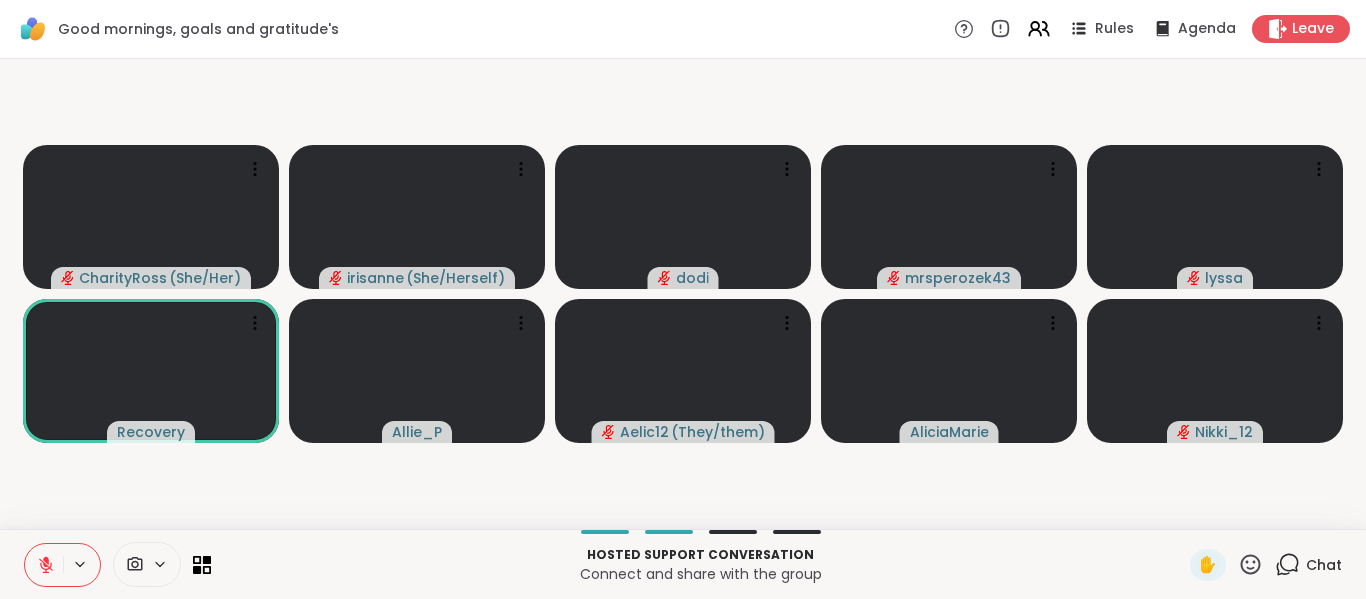 click on "[PERSON] ( She/Her ) [PERSON] ( She/Herself ) [PERSON] [PERSON] [PERSON] [PERSON] [PERSON] [PERSON] ( They/them ) [PERSON] [PERSON]" at bounding box center [683, 294] 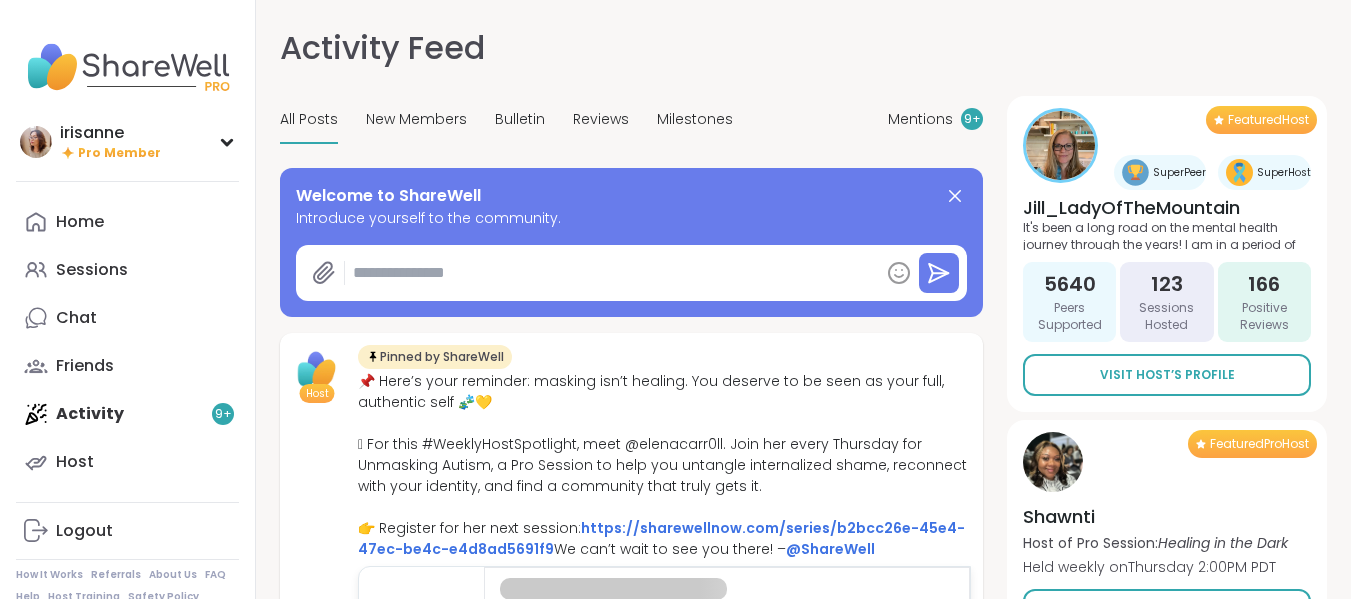 scroll, scrollTop: 0, scrollLeft: 0, axis: both 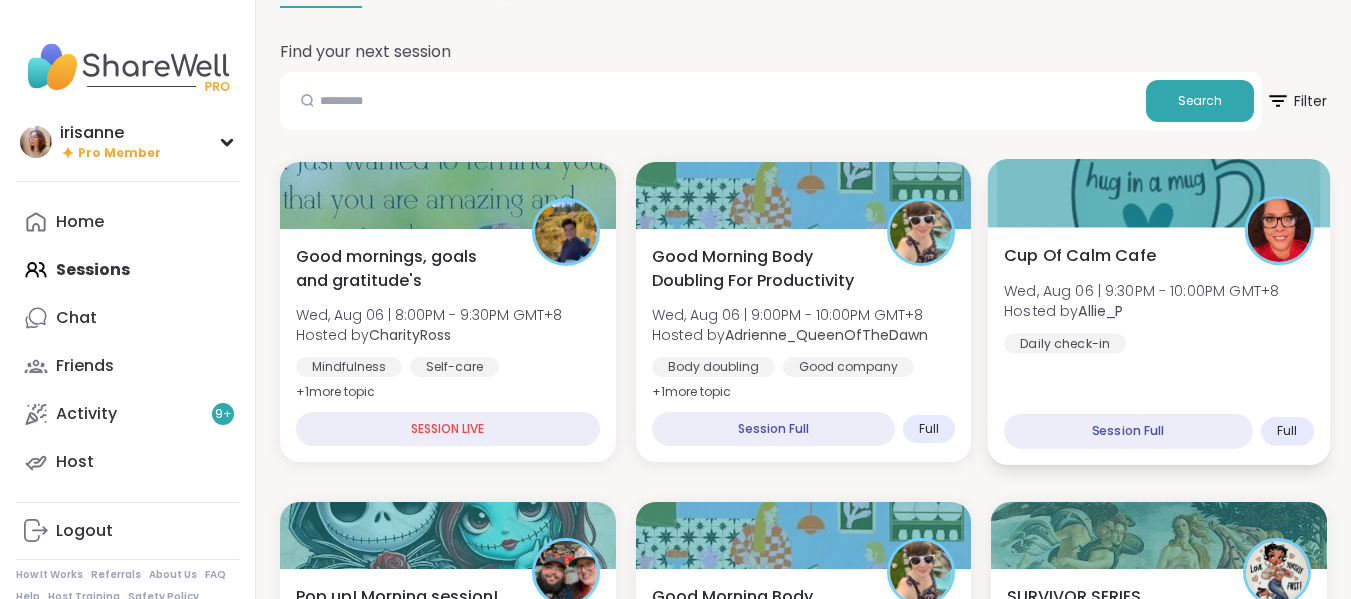 click on "Cup Of Calm Cafe Wed, Aug 06 | 9:30PM - 10:00PM GMT+8 Hosted by  Allie_P Daily check-in" at bounding box center (1159, 298) 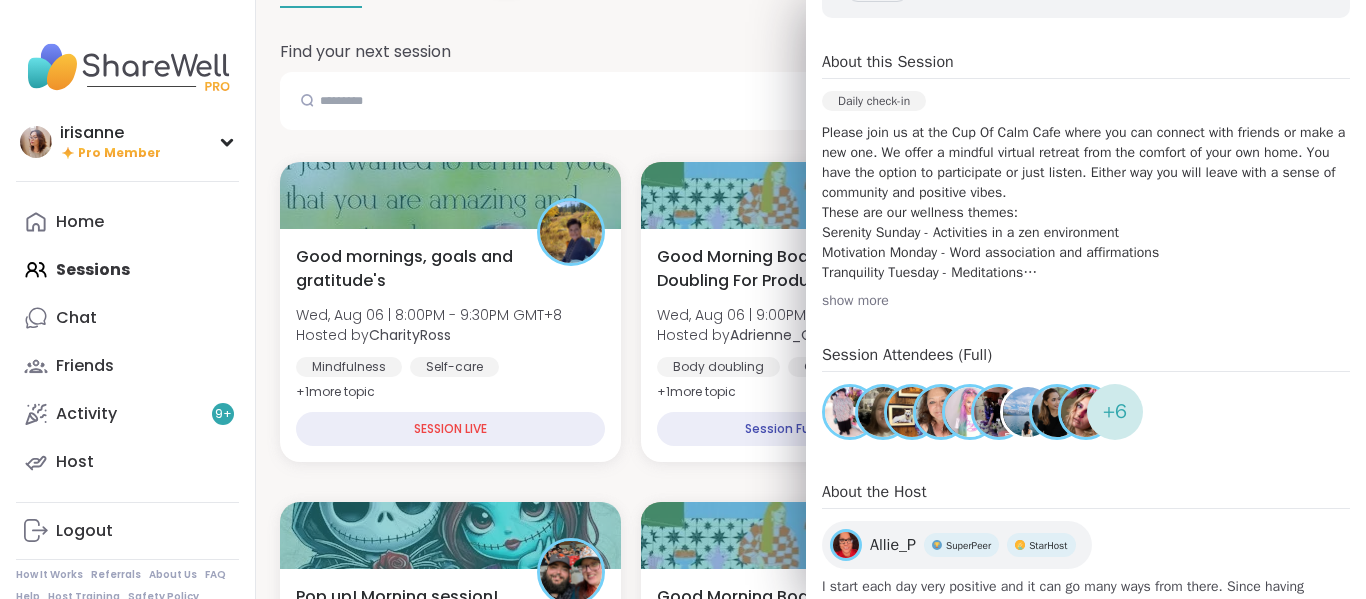 scroll, scrollTop: 372, scrollLeft: 0, axis: vertical 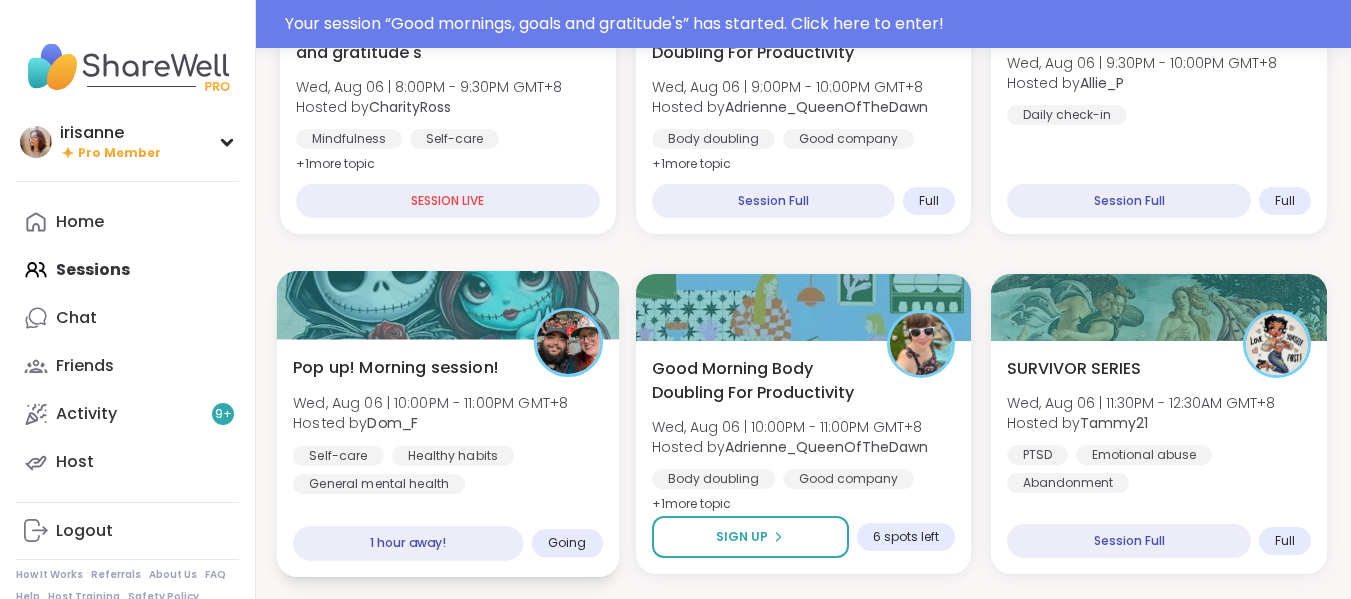 click on "Pop up! Morning session! Wed, Aug 06 | 10:00PM - 11:00PM GMT+8 Hosted by  Dom_F Self-care Healthy habits General mental health" at bounding box center (448, 424) 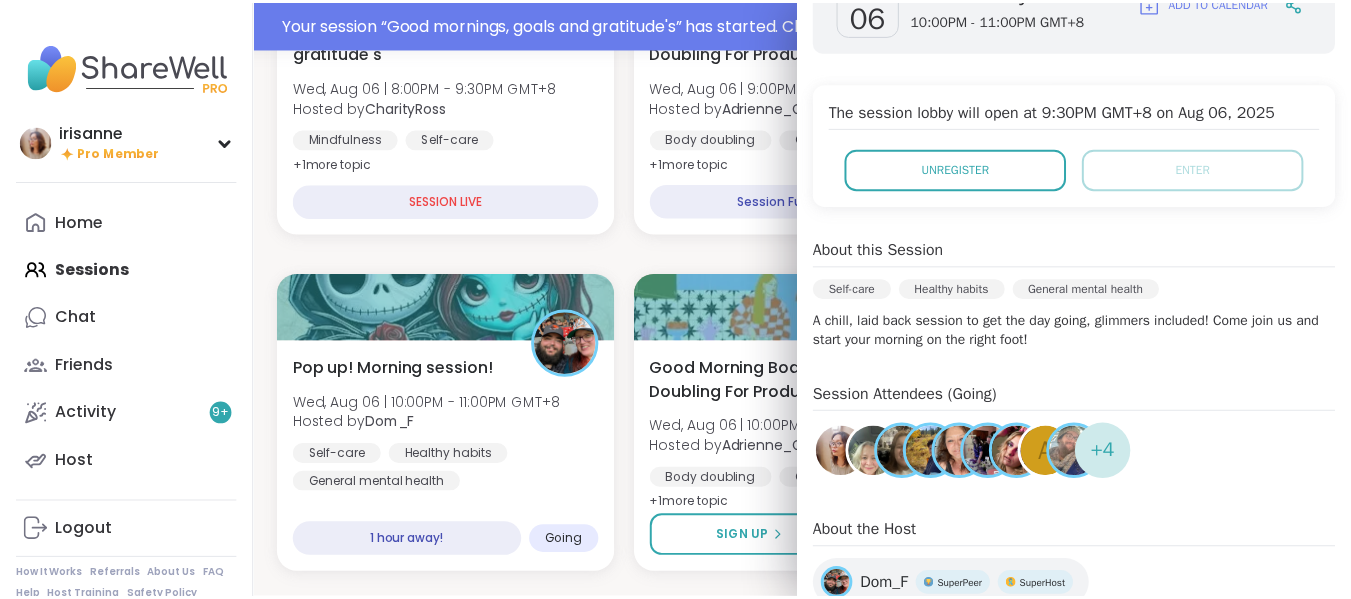 scroll, scrollTop: 339, scrollLeft: 0, axis: vertical 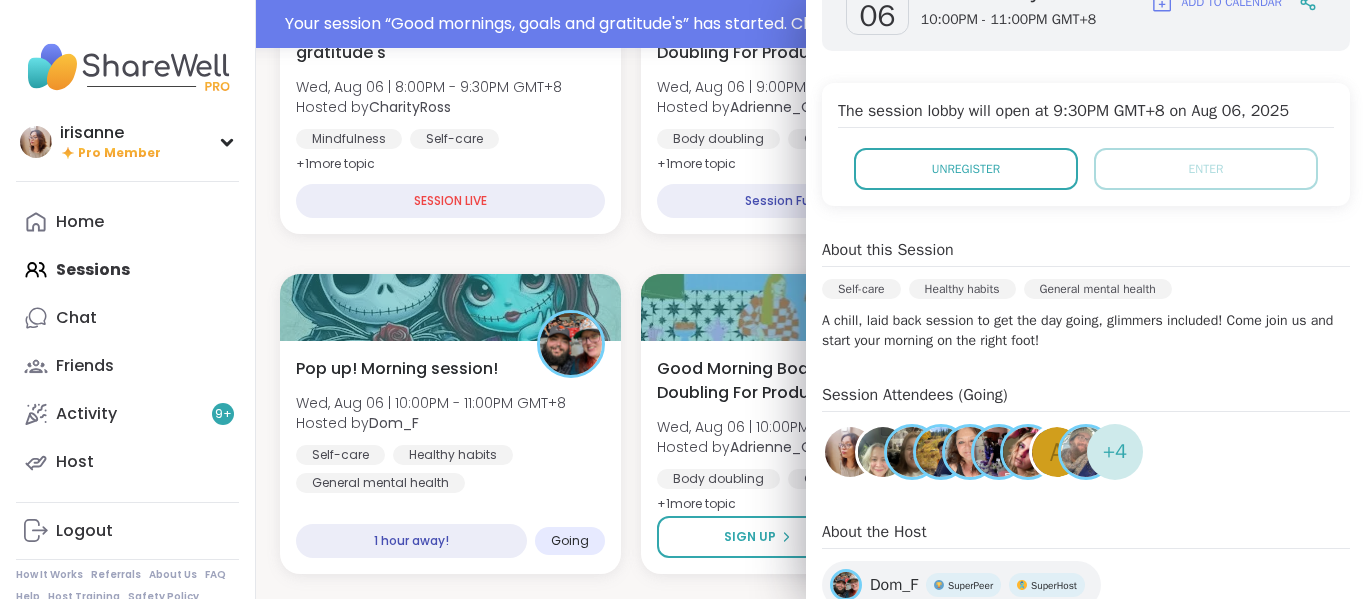 click on "Good mornings, goals and gratitude's Wed, Aug 06 | 8:00PM - 9:30PM GMT+8 Hosted by  CharityRoss Mindfulness Self-care Goal-setting + 1  more topic SESSION LIVE Good Morning Body Doubling For Productivity Wed, Aug 06 | 9:00PM - 10:00PM GMT+8 Hosted by  Adrienne_QueenOfTheDawn Body doubling Good company Goal-setting + 1  more topic Session Full Full Cup Of Calm Cafe Wed, Aug 06 | 9:30PM - 10:00PM GMT+8 Hosted by  Allie_P Daily check-in Session Full Full Pop up! Morning session! Wed, Aug 06 | 10:00PM - 11:00PM GMT+8 Hosted by  Dom_F Self-care Healthy habits General mental health 1 hour away! Going Good Morning Body Doubling For Productivity Wed, Aug 06 | 10:00PM - 11:00PM GMT+8 Hosted by  Adrienne_QueenOfTheDawn Body doubling Good company Goal-setting + 1  more topic Sign Up 6 spots left SURVIVOR SERIES Wed, Aug 06 | 11:30PM - 12:30AM GMT+8 Hosted by  Tammy21 PTSD Emotional abuse Abandonment Session Full Full J Stoicism in Action: The Four Virtues Thu, Aug 07 | 12:00AM - 1:00AM GMT+8 Hosted by  Joy2wrld Bonus" at bounding box center [811, 1954] 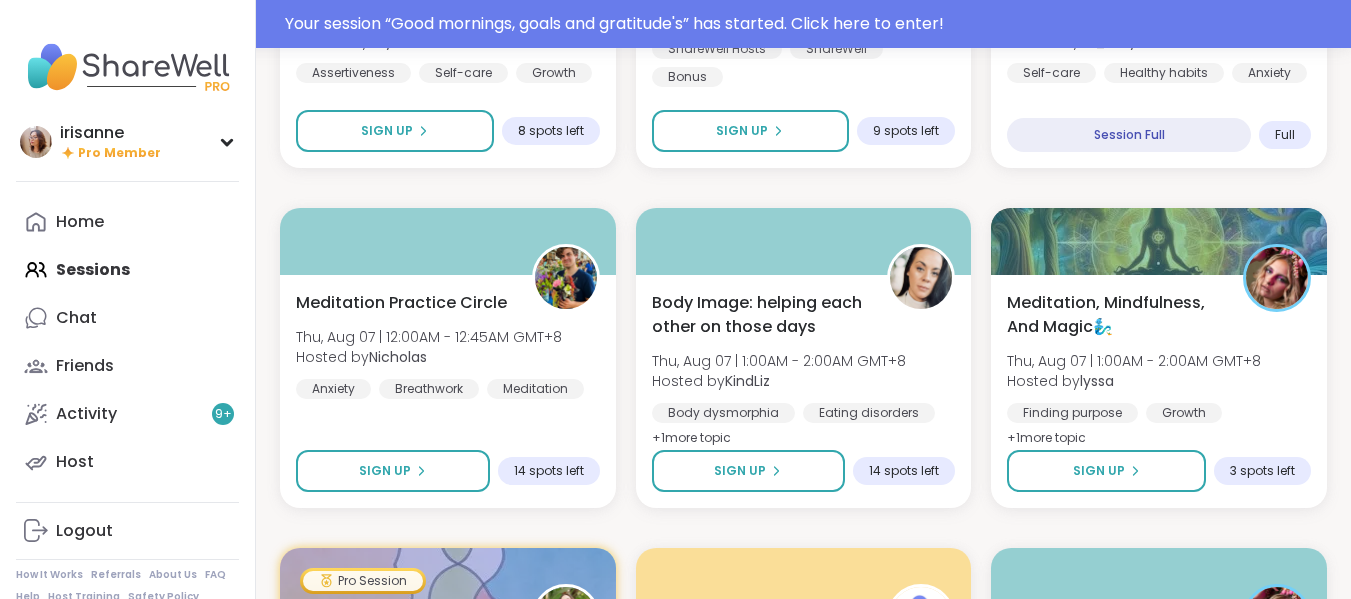 scroll, scrollTop: 1169, scrollLeft: 0, axis: vertical 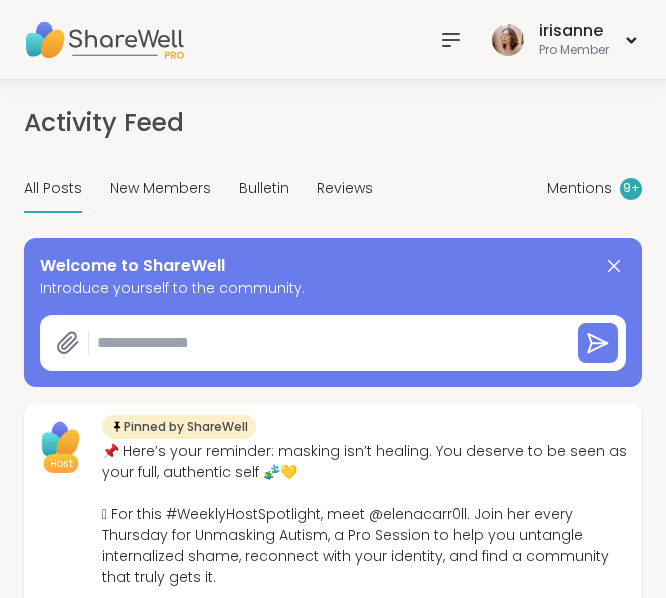click on "Host  Pinned by ShareWell 📌 Here’s your reminder: masking isn’t healing. You deserve to be seen as your full, authentic self 🧩💛
🫶 For this #WeeklyHostSpotlight, meet @elenacarr0ll. Join her every Thursday for Unmasking Autism, a Pro Session to help you untangle internalized shame, reconnect with your identity, and find a community that truly gets it.
👉 Register for her next session:  https://sharewellnow.com/series/b2bcc26e-45e4-47ec-be4c-e4d8ad5691f9
We can’t wait to see you there! –  @ShareWell b2bcc26e-45e4-47ec-be4c-e4d8ad5691f9 b2bcc26e-45e4-47ec-be4c-e4d8ad5691f9 sharewellnow.com 1 day ago" at bounding box center [333, 619] 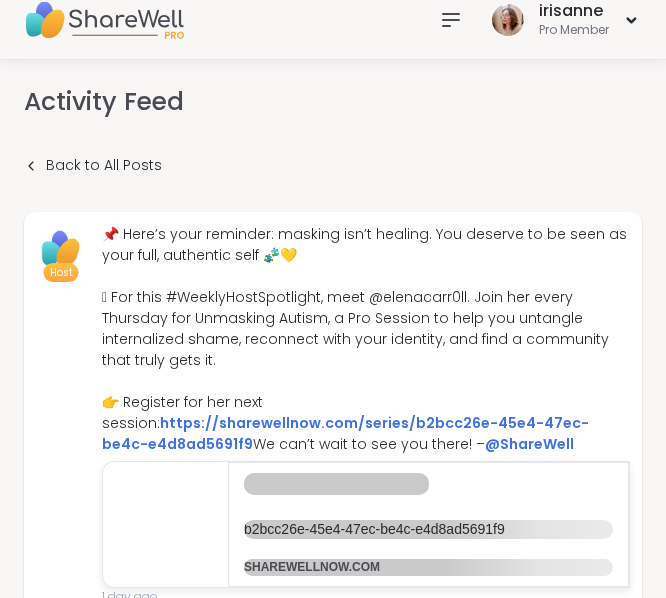 scroll, scrollTop: 21, scrollLeft: 0, axis: vertical 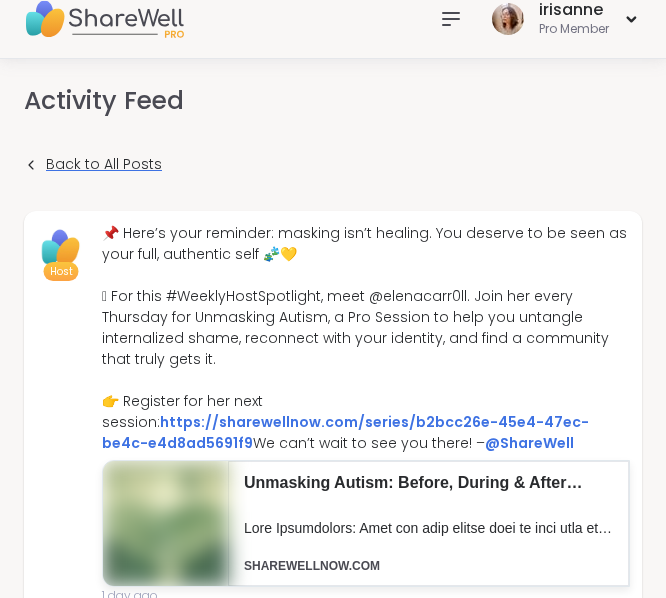 click 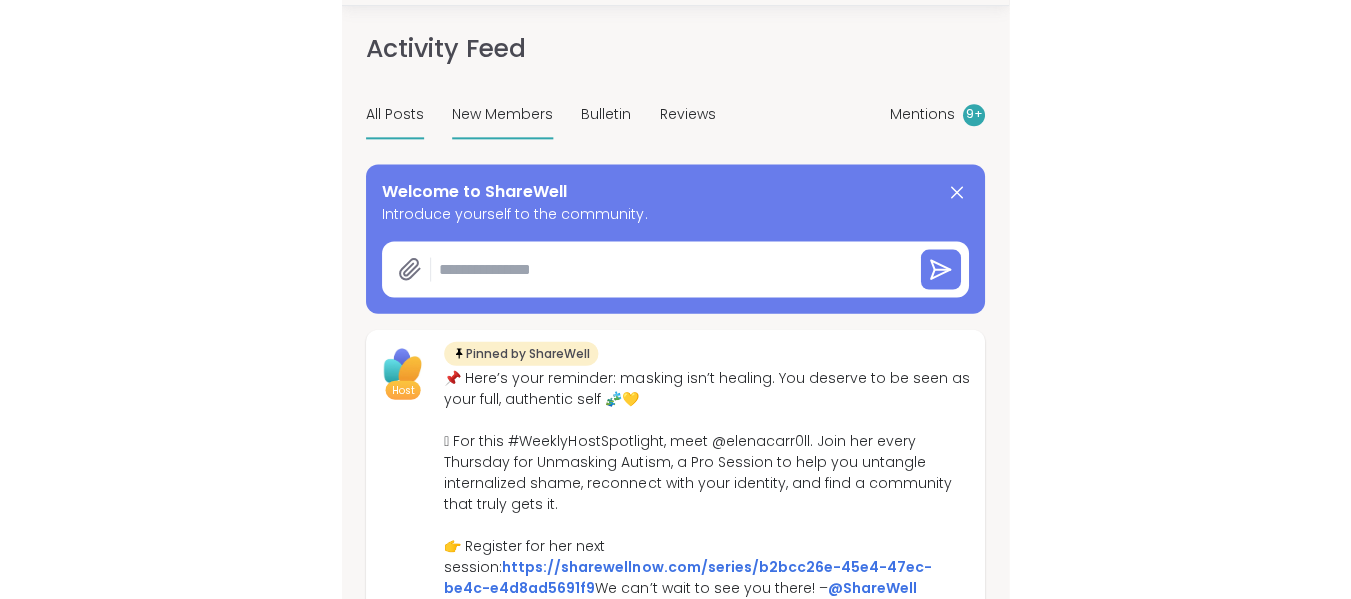 scroll, scrollTop: 99, scrollLeft: 0, axis: vertical 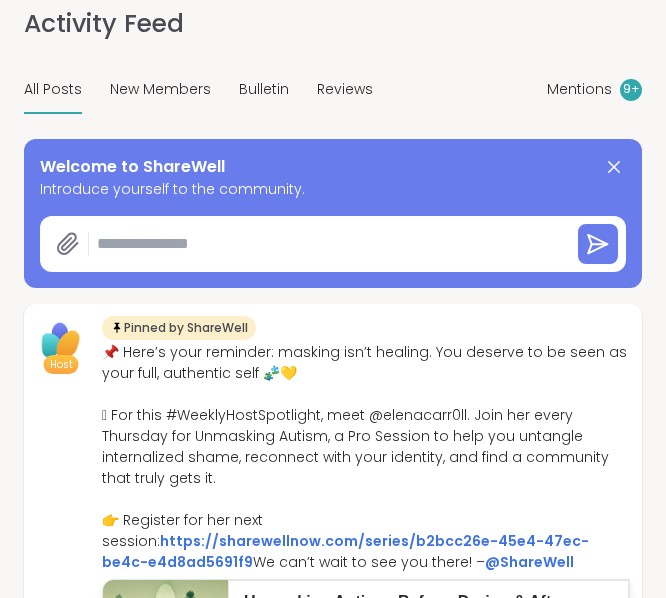 type on "*" 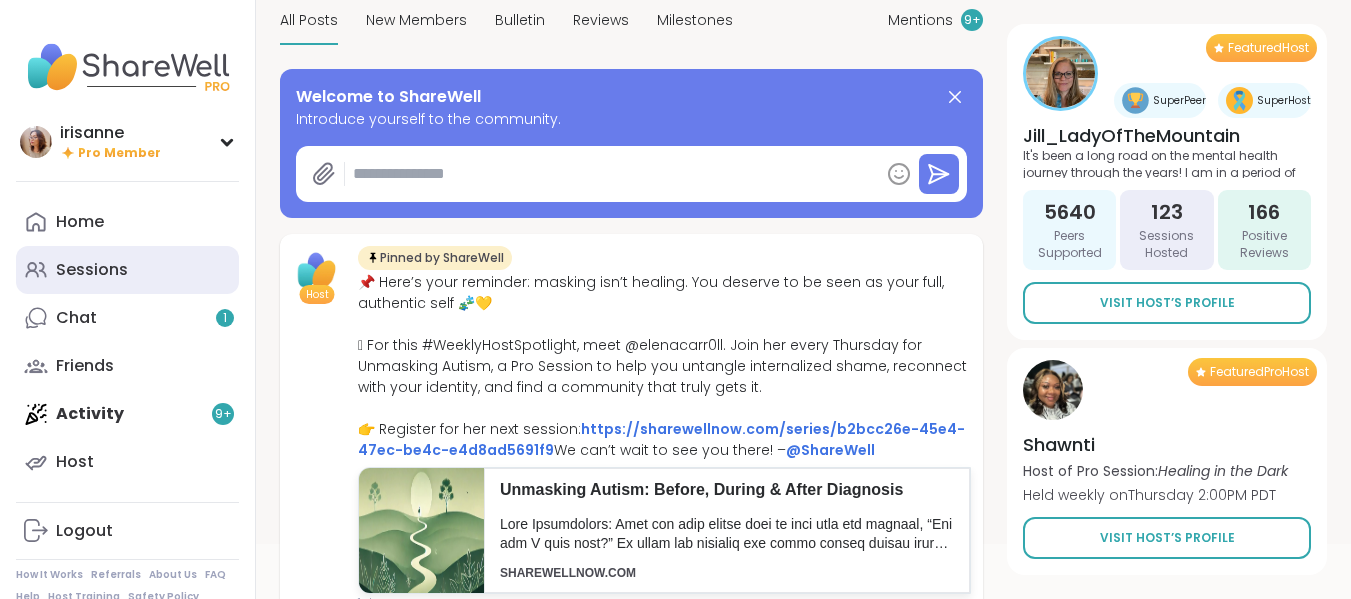 click on "Sessions" at bounding box center [127, 270] 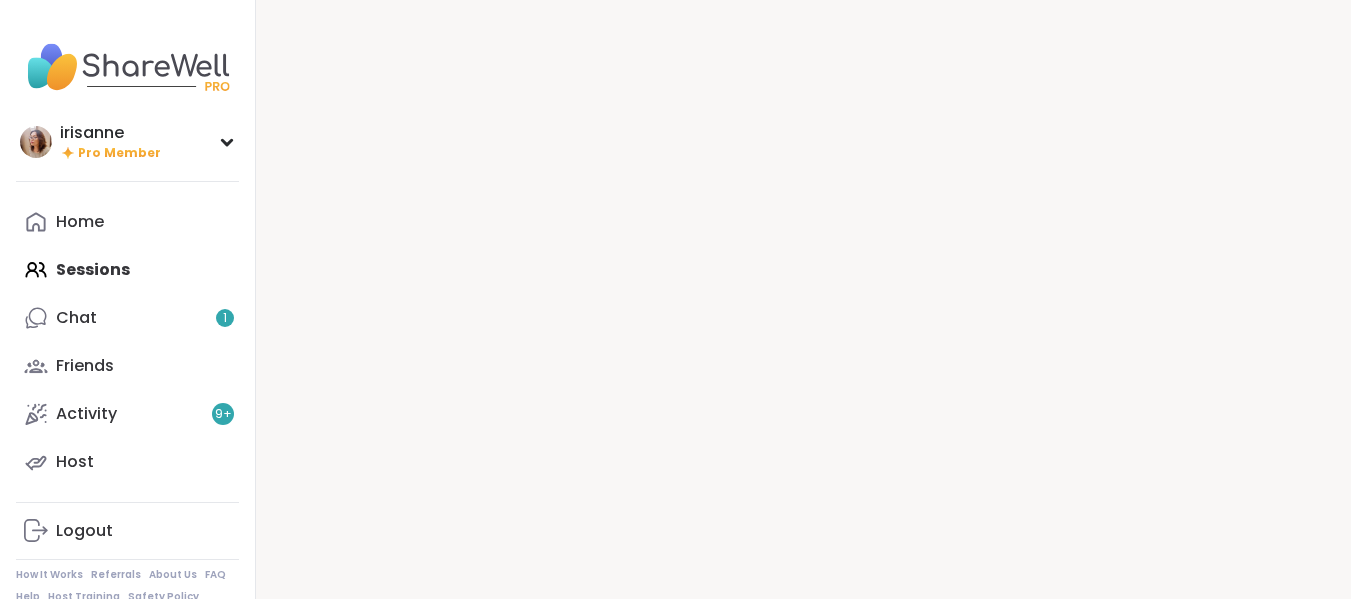 scroll, scrollTop: 0, scrollLeft: 0, axis: both 